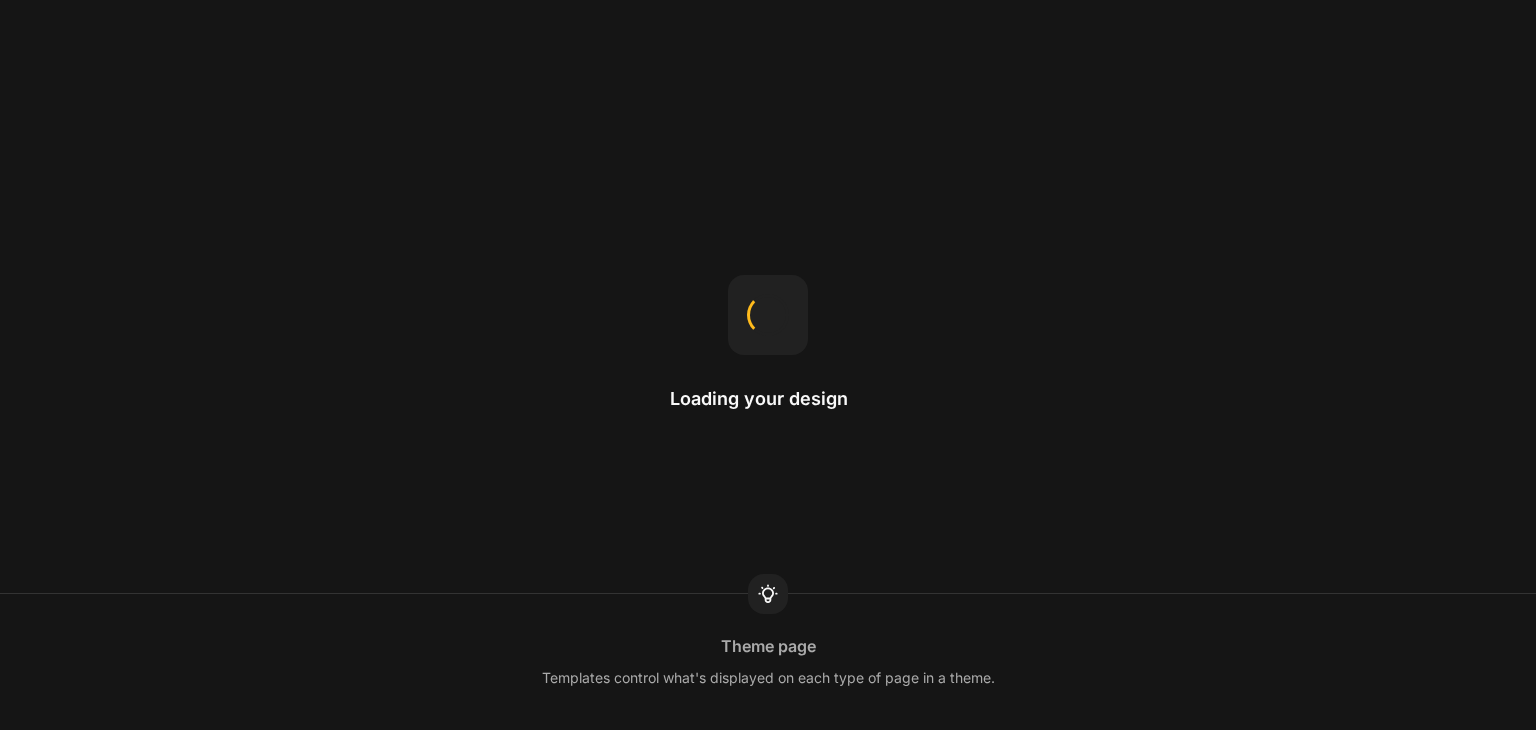 scroll, scrollTop: 0, scrollLeft: 0, axis: both 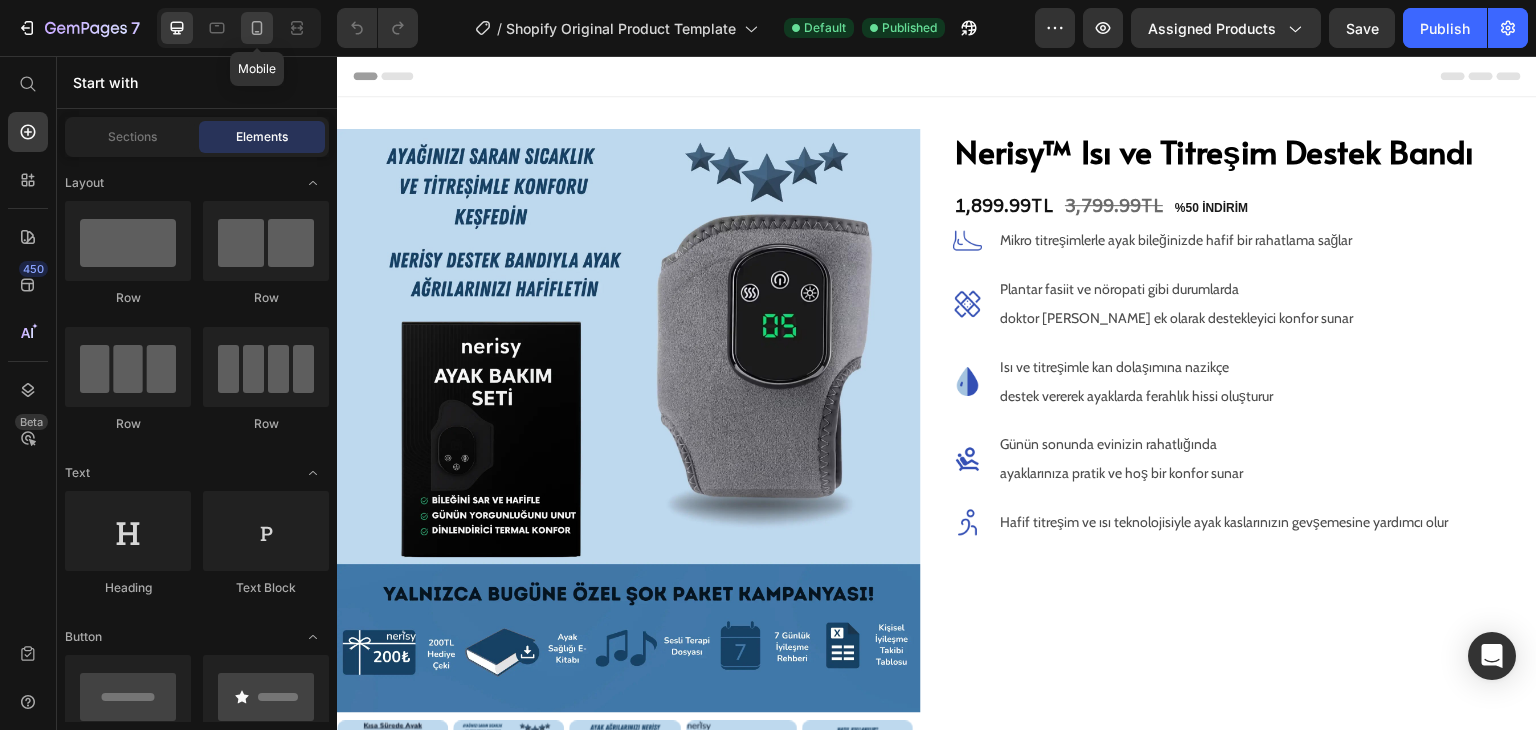 click 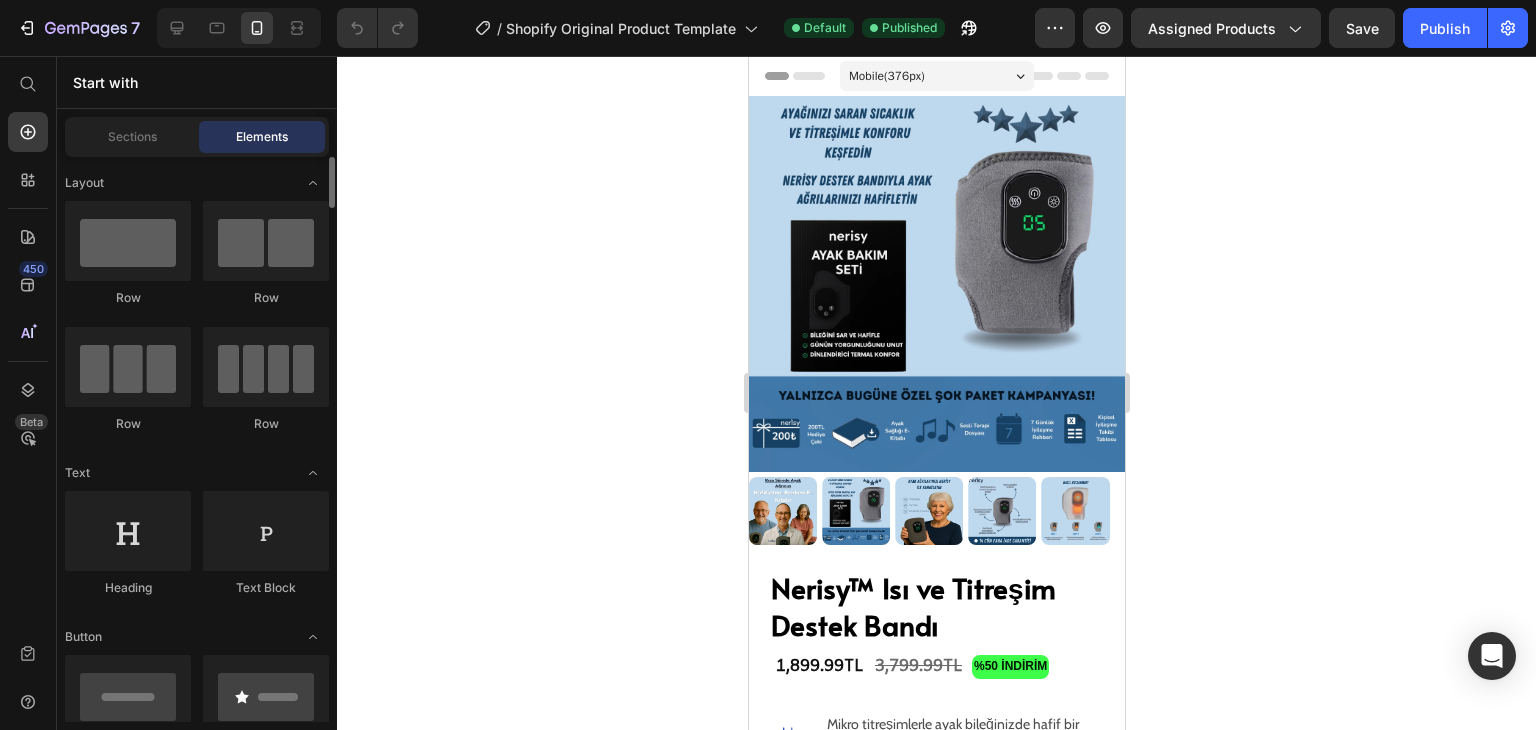 scroll, scrollTop: 438, scrollLeft: 0, axis: vertical 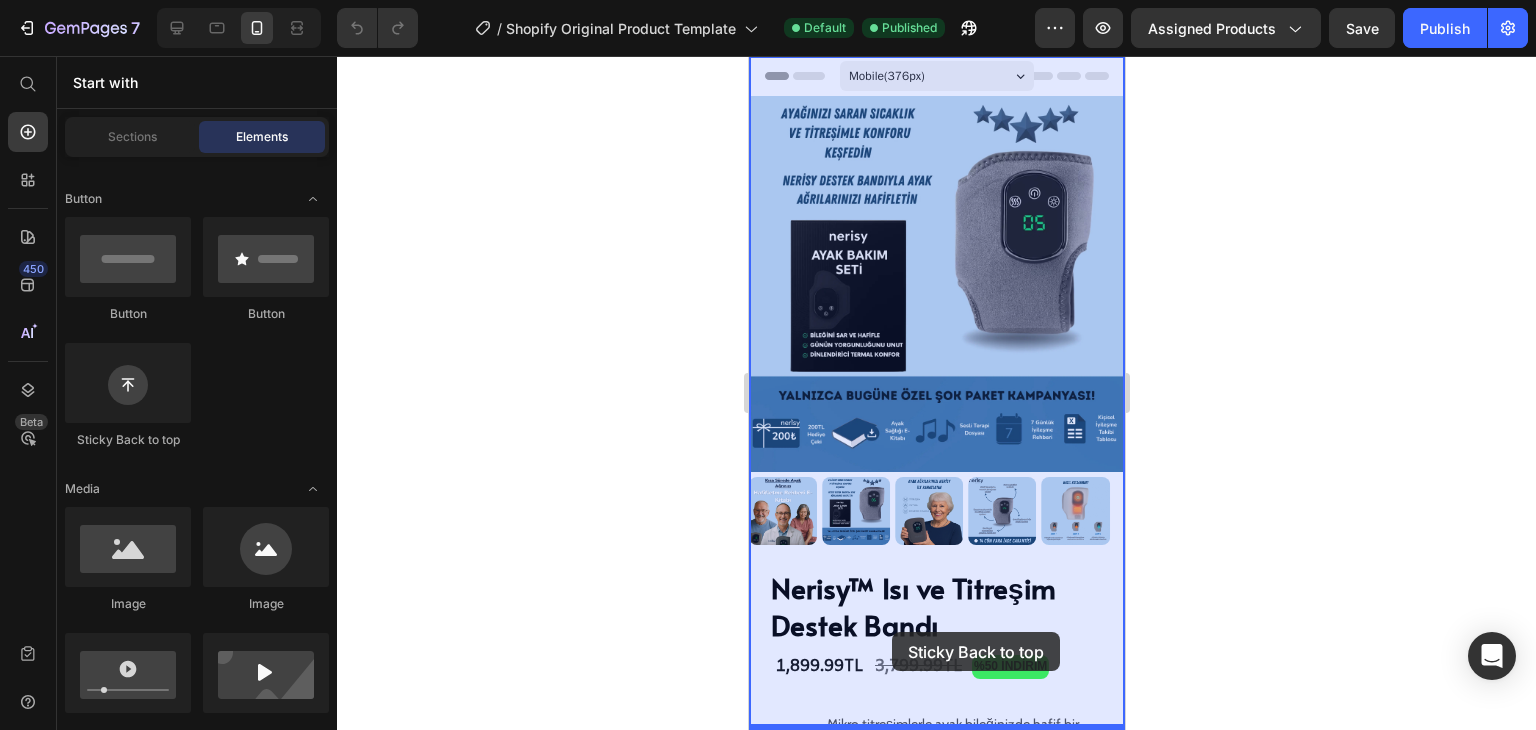 drag, startPoint x: 852, startPoint y: 467, endPoint x: 891, endPoint y: 633, distance: 170.51979 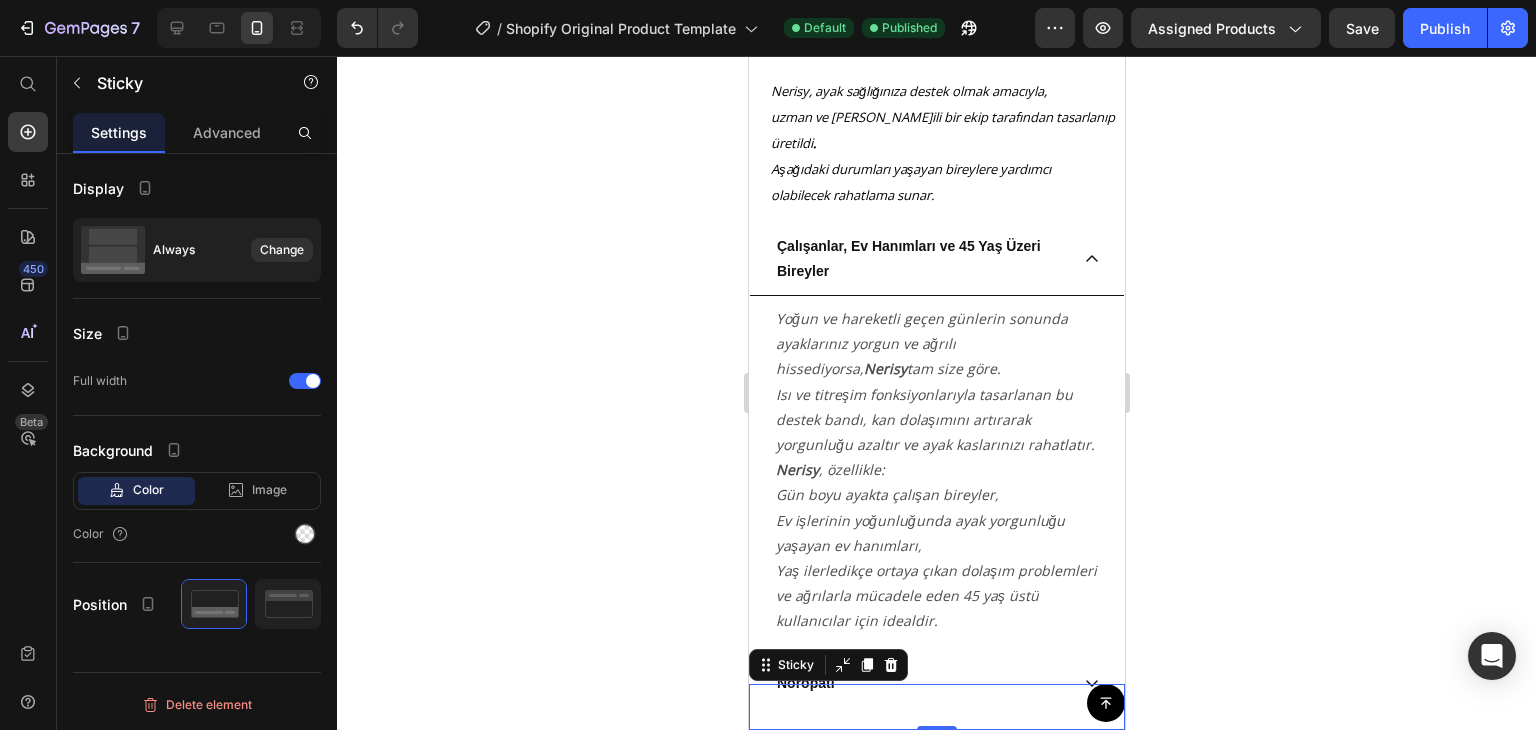 scroll, scrollTop: 2832, scrollLeft: 0, axis: vertical 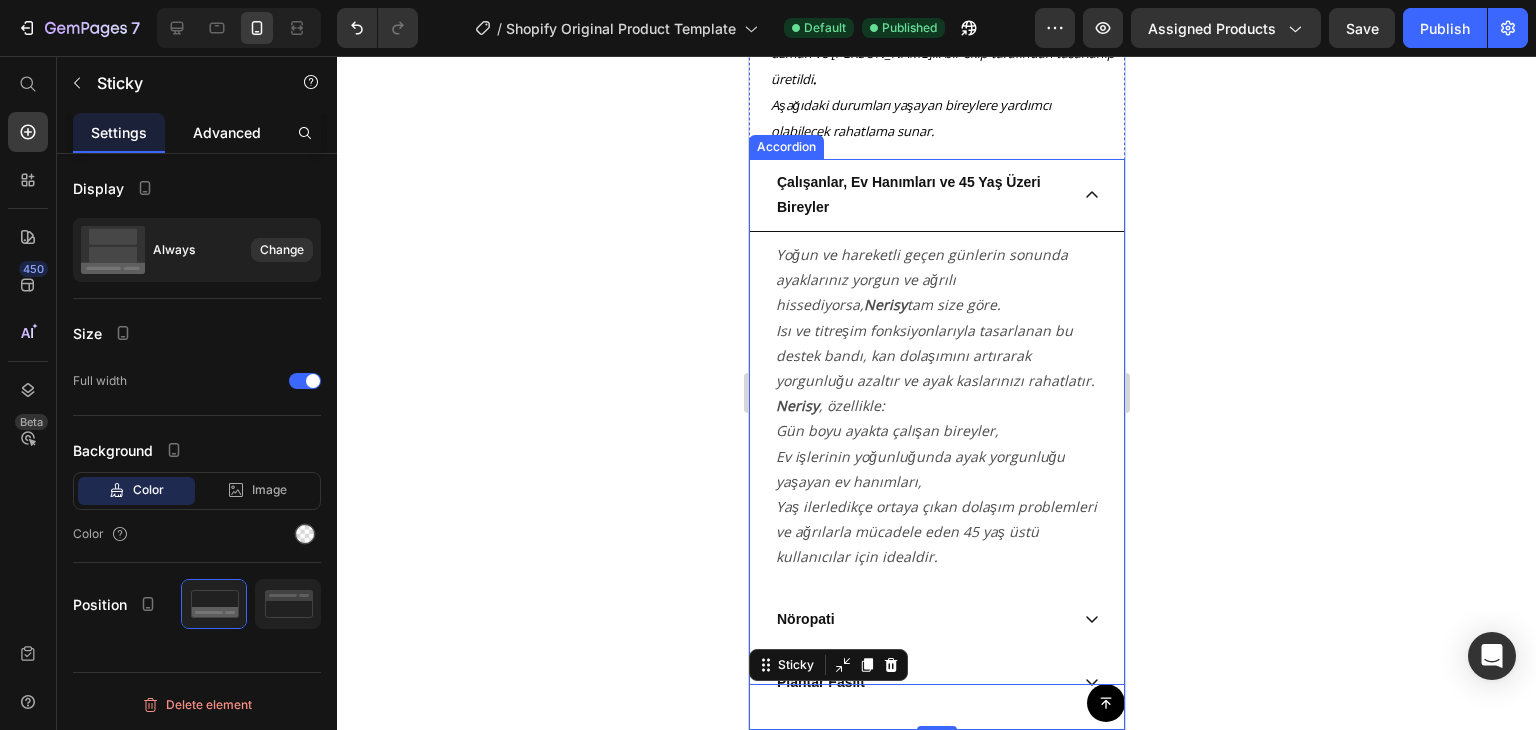 click on "Advanced" at bounding box center [227, 132] 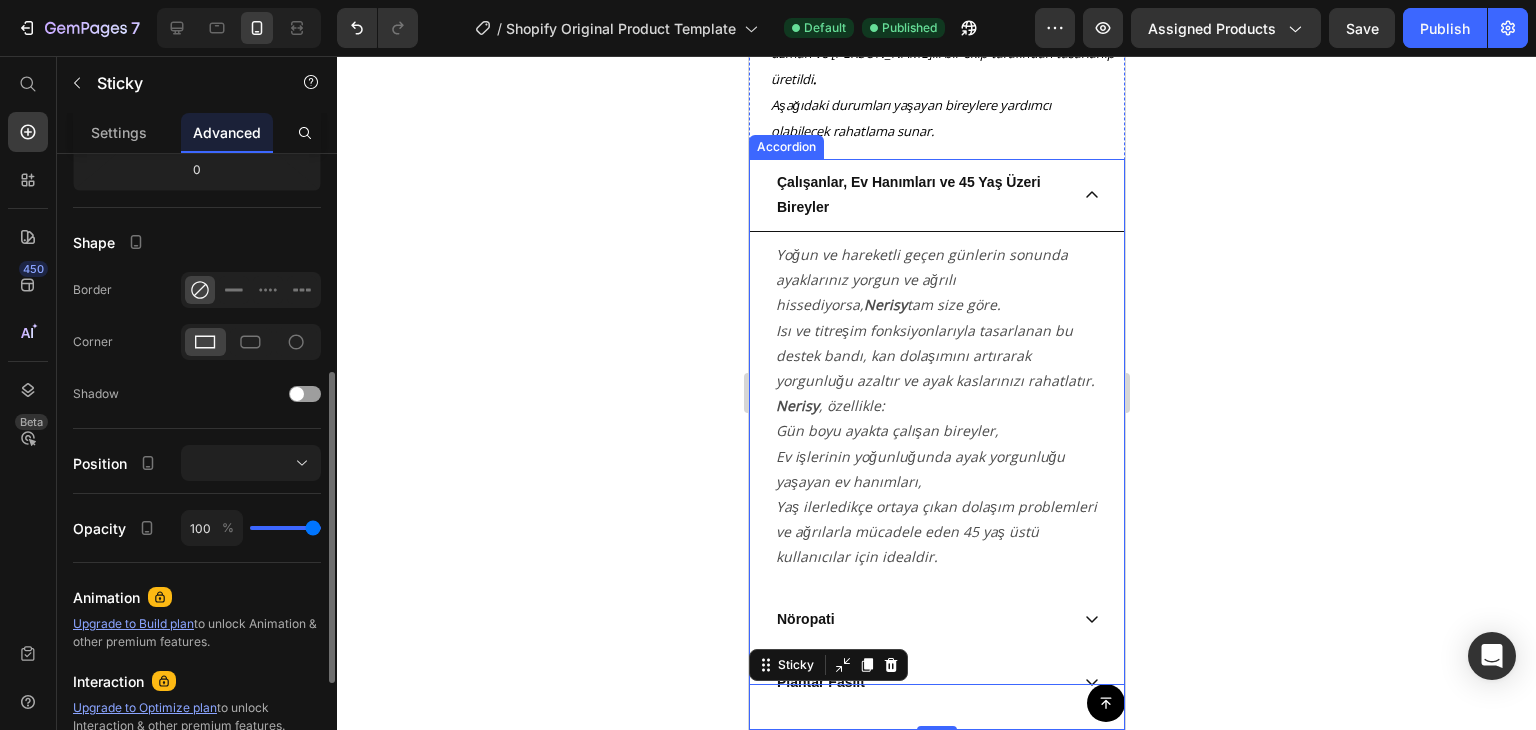 scroll, scrollTop: 653, scrollLeft: 0, axis: vertical 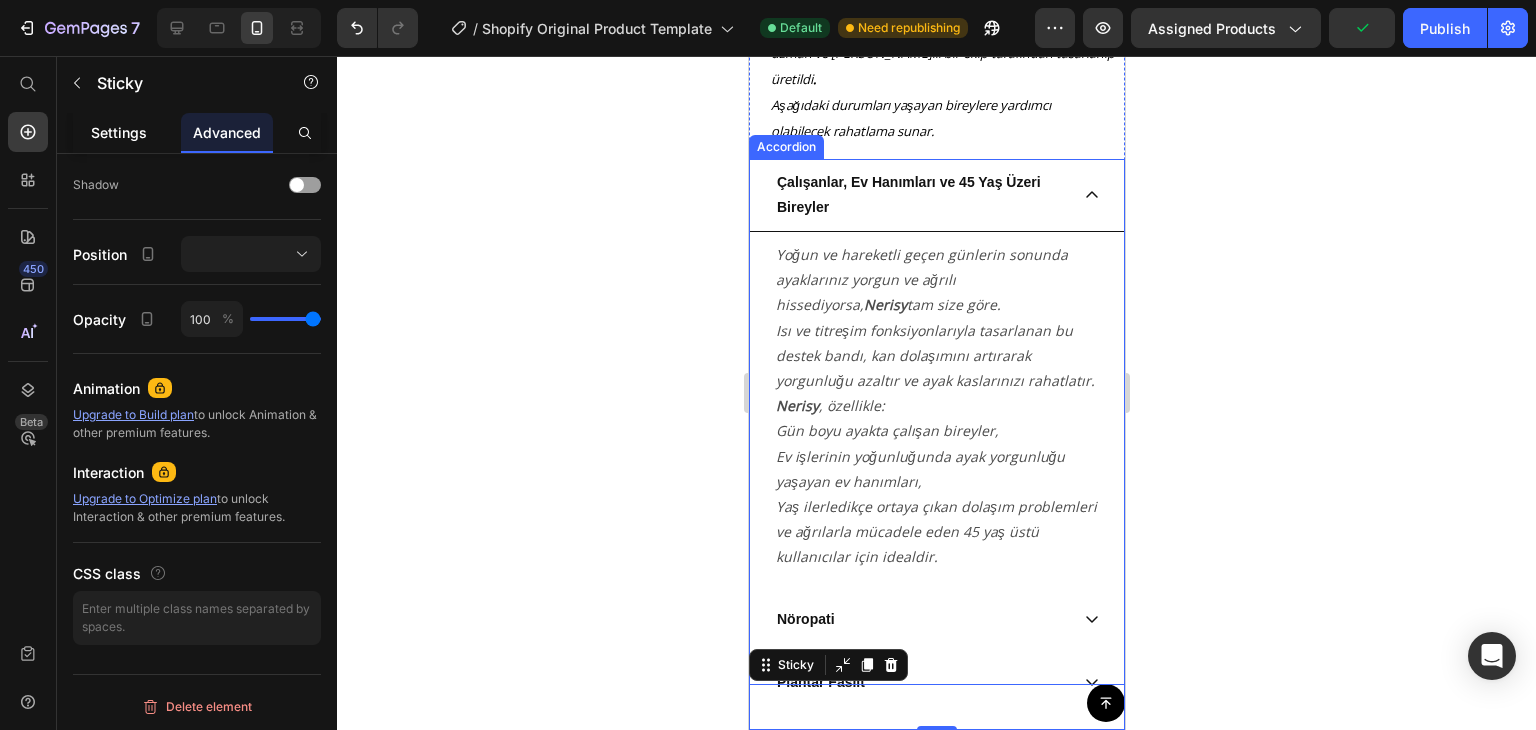 click on "Settings" at bounding box center [119, 132] 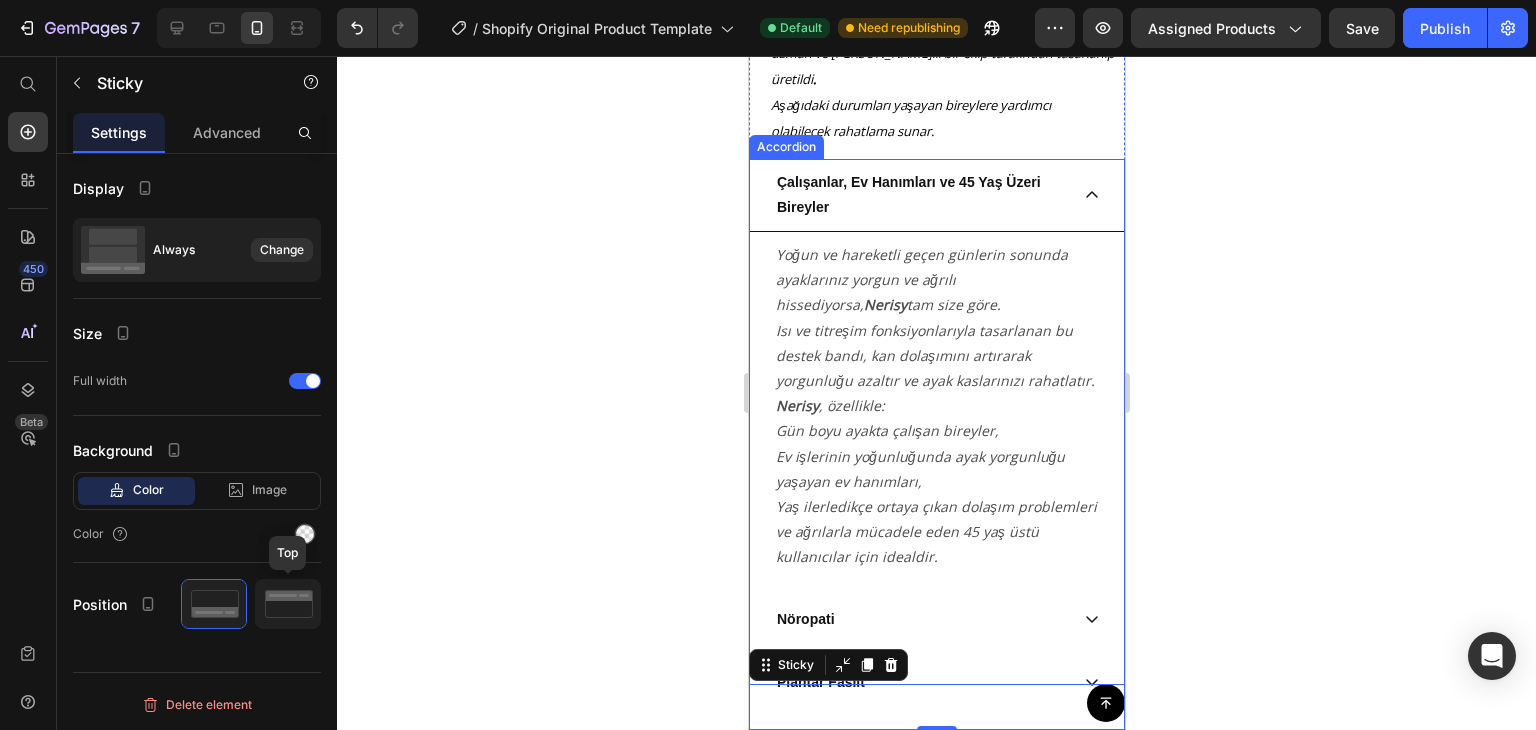 click 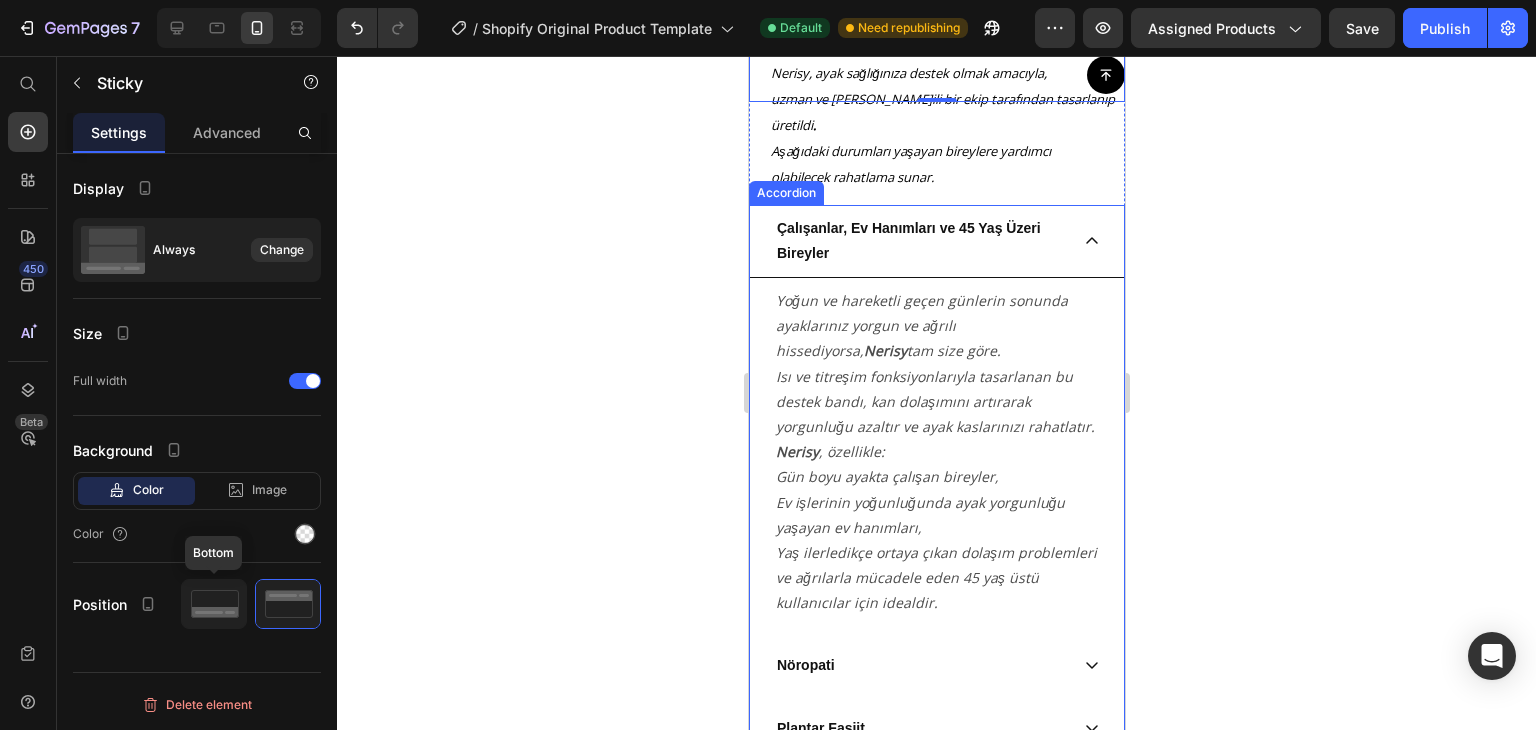 click 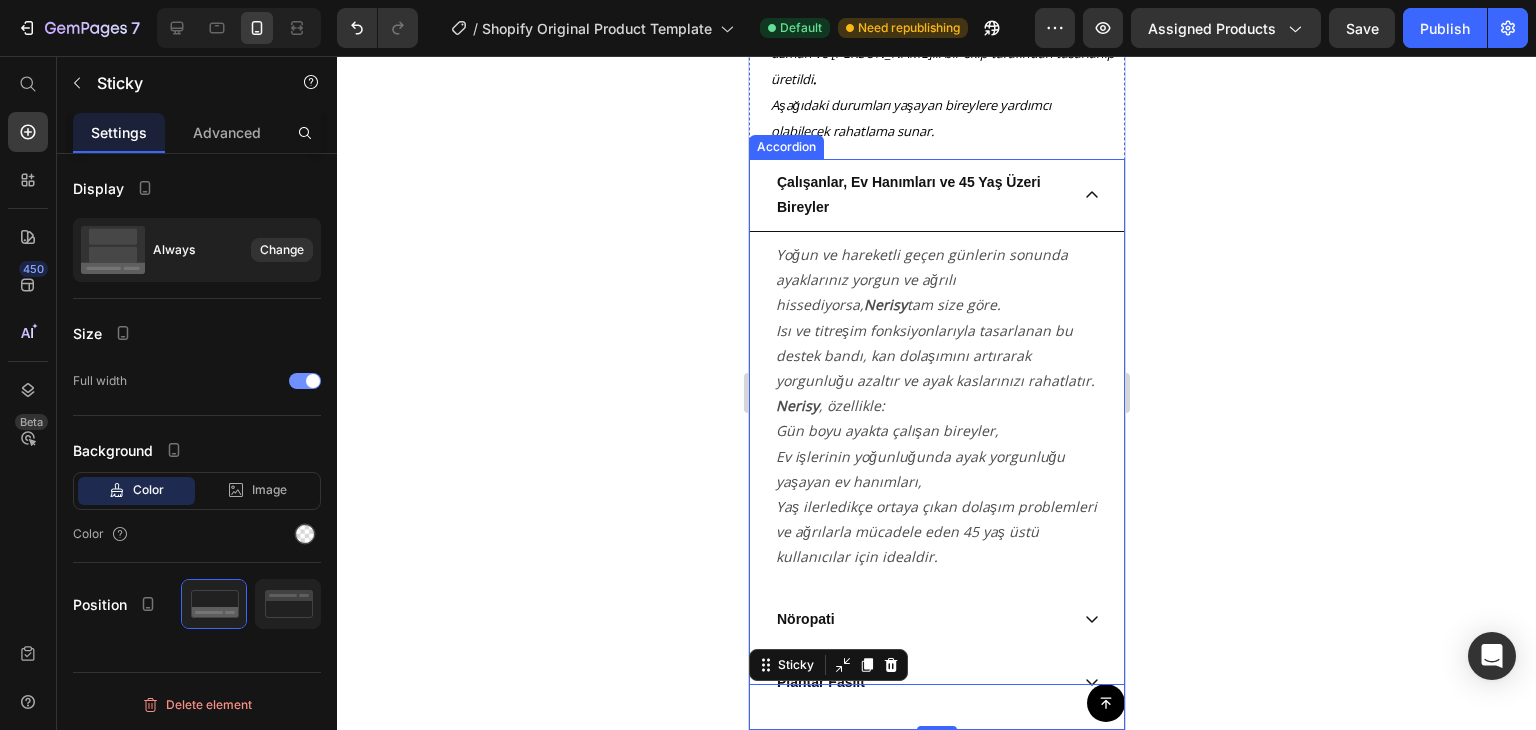 click at bounding box center (305, 381) 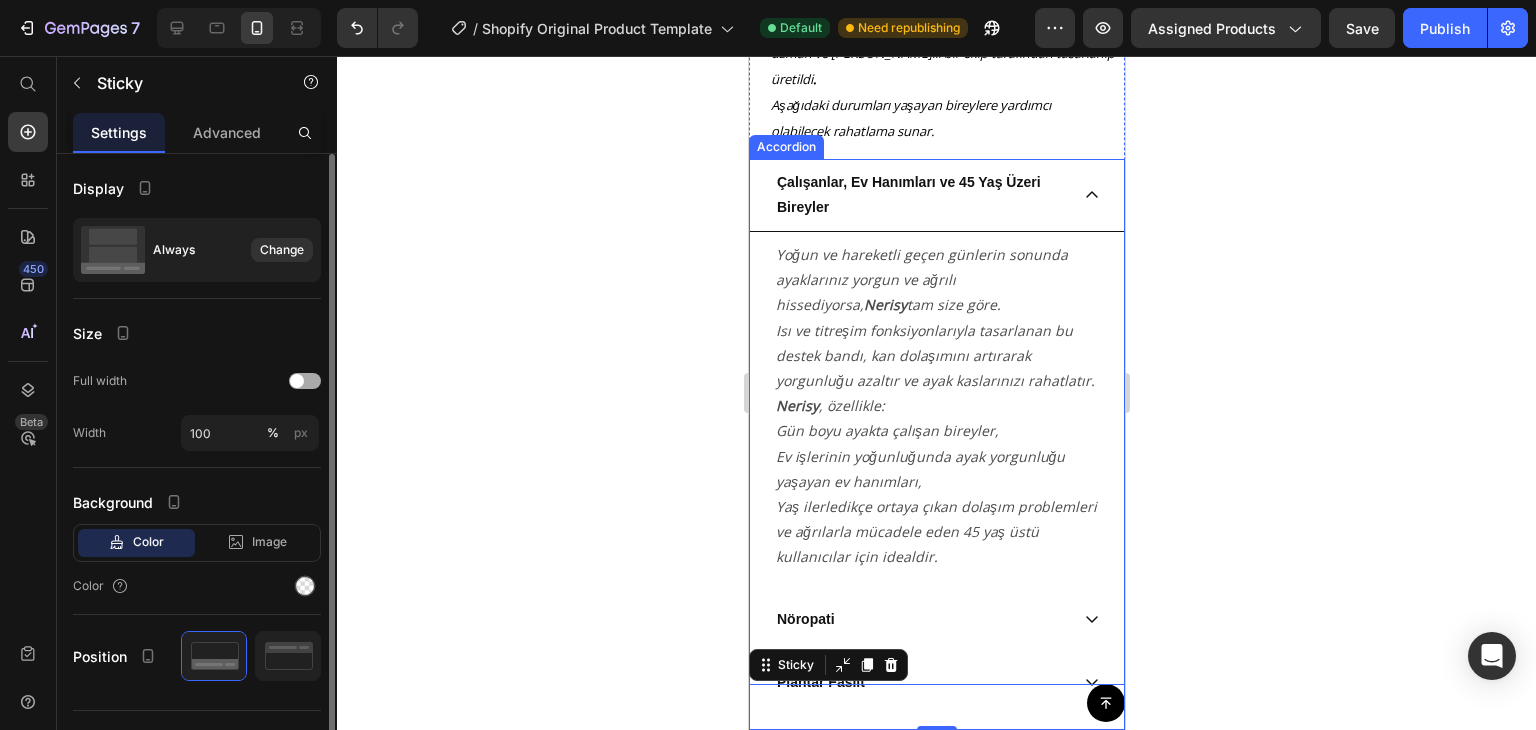 click at bounding box center [305, 381] 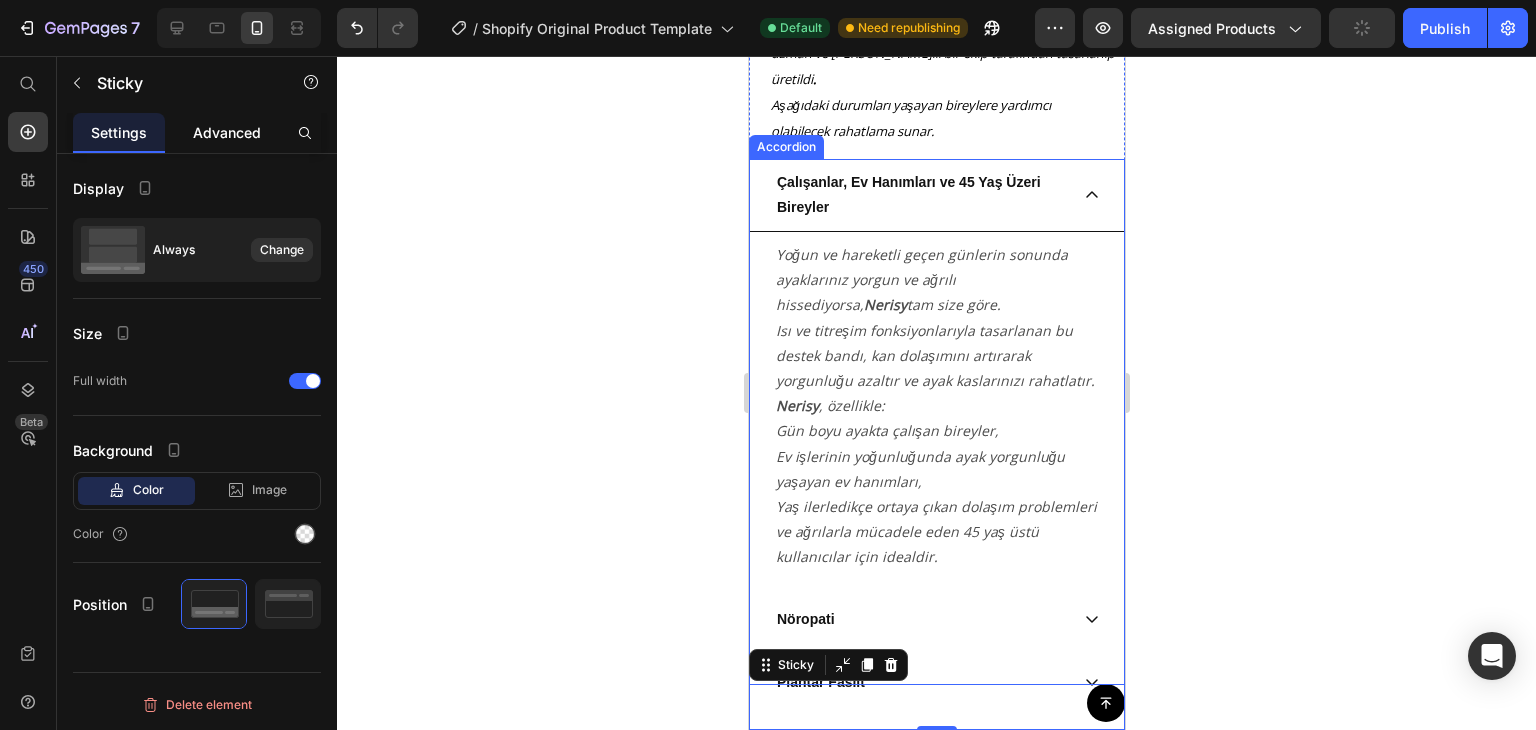 click on "Advanced" at bounding box center [227, 132] 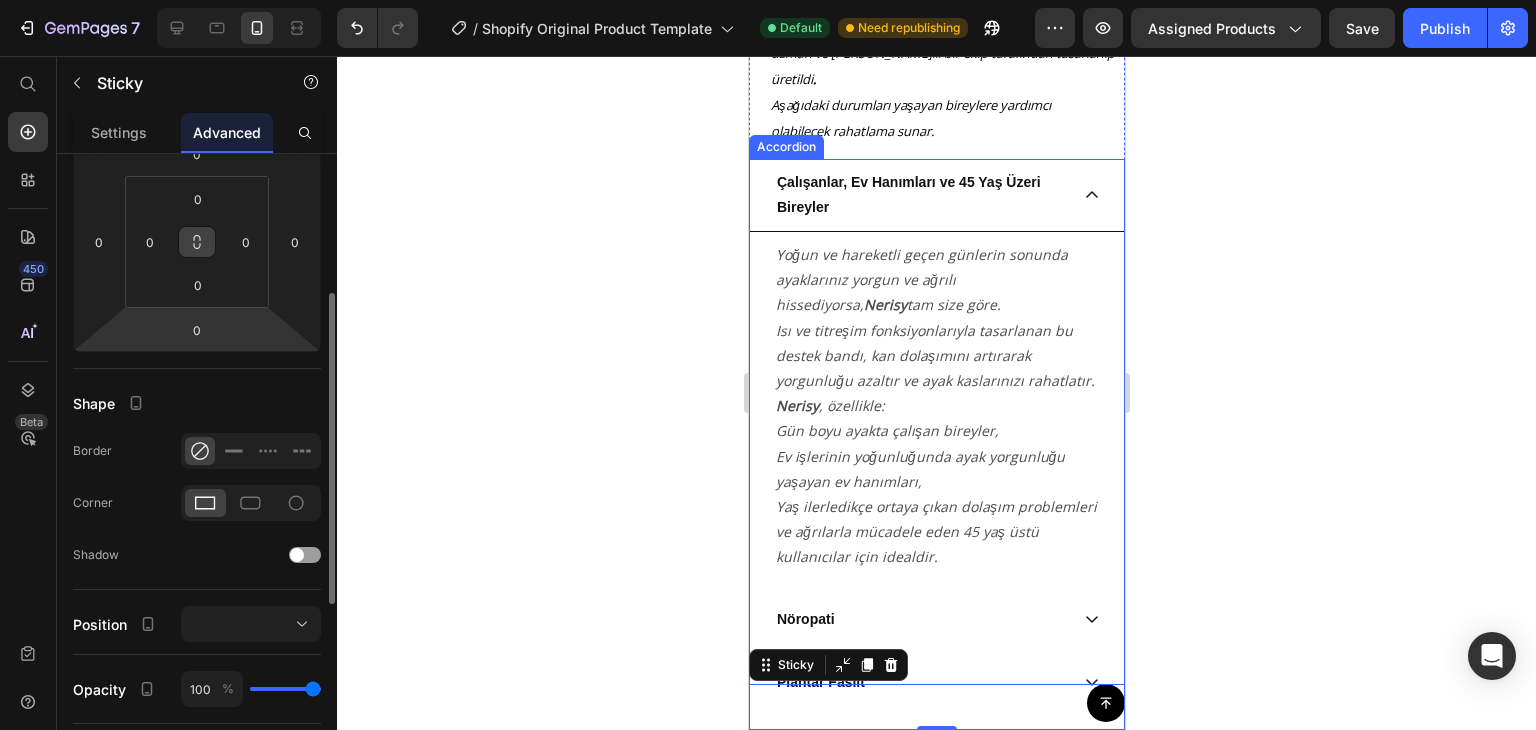 scroll, scrollTop: 282, scrollLeft: 0, axis: vertical 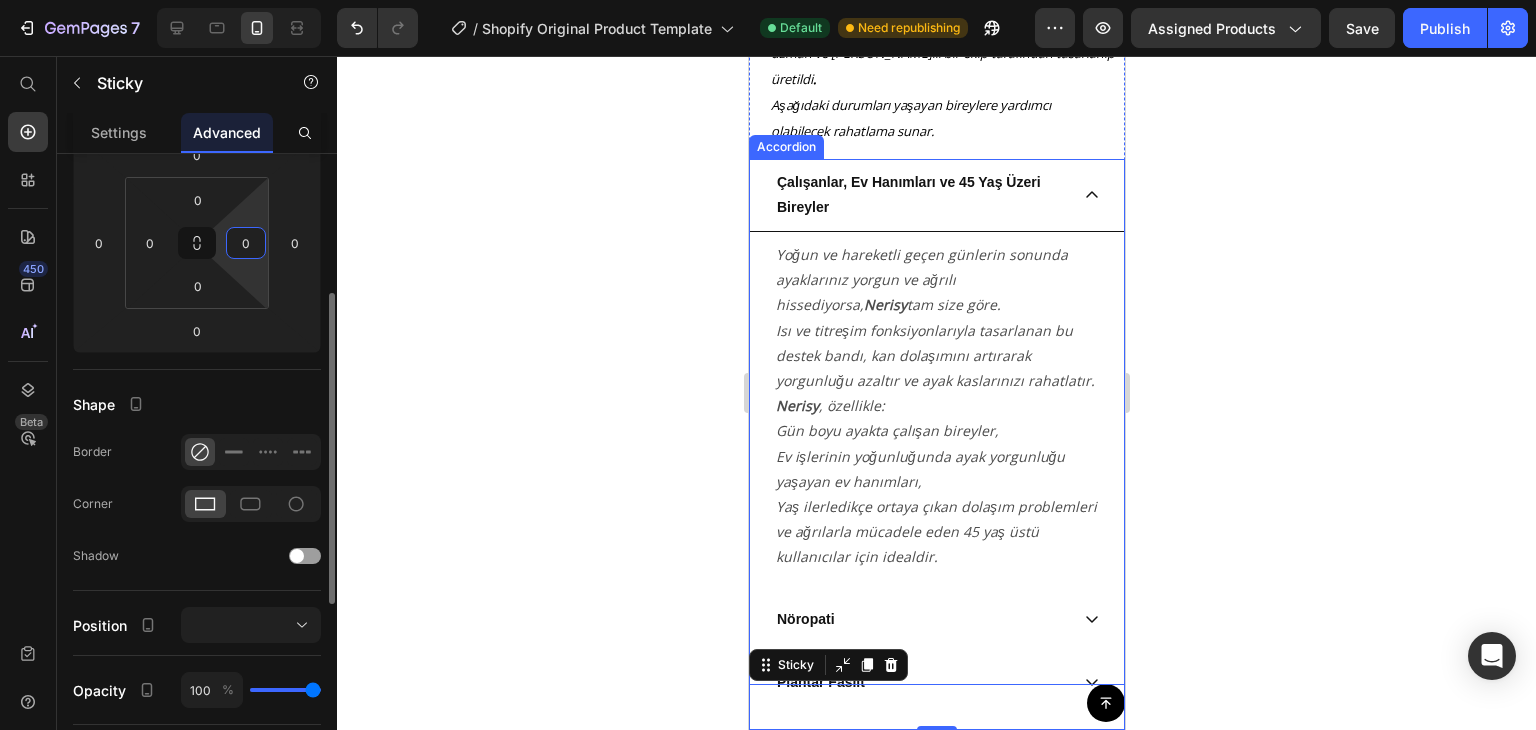 click on "0" at bounding box center [246, 243] 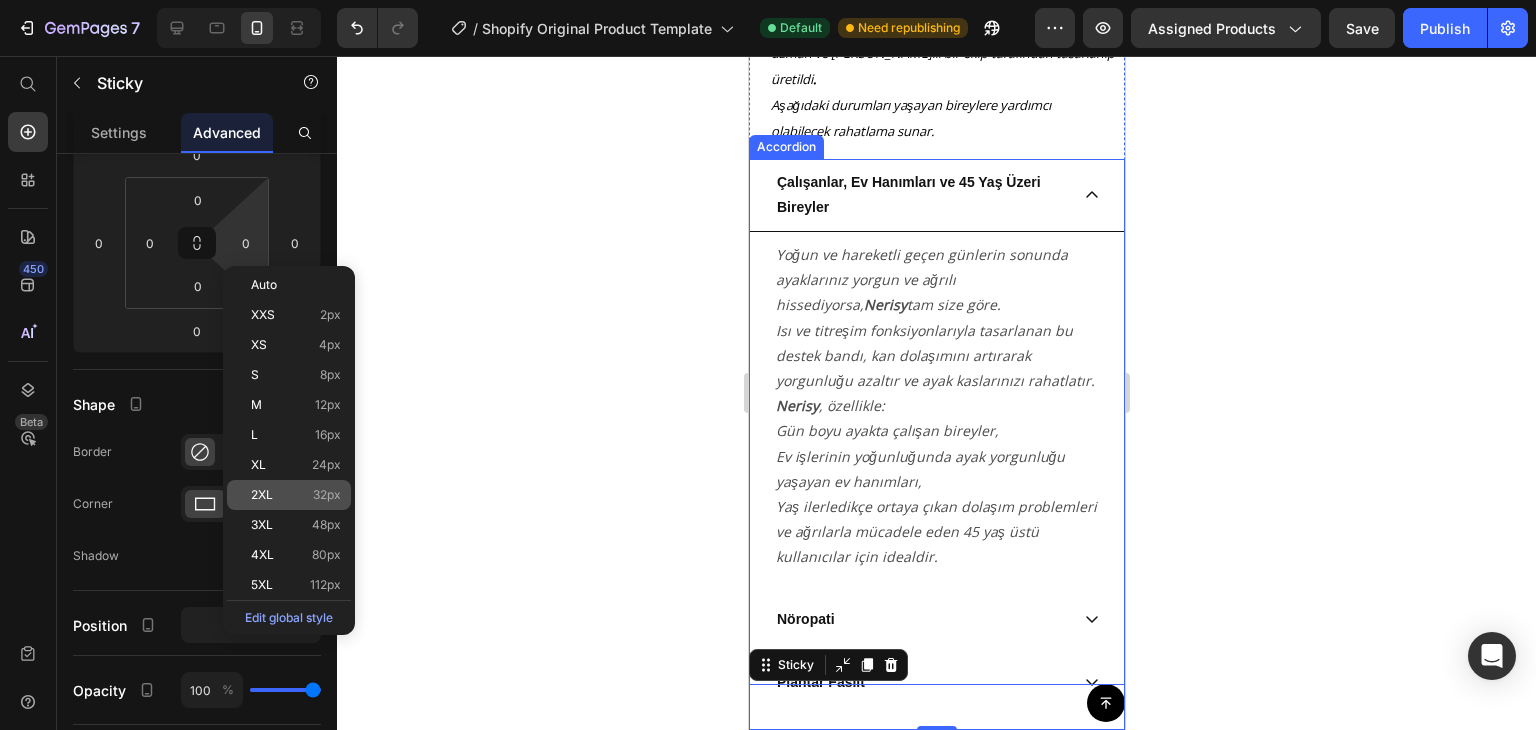 click on "2XL 32px" at bounding box center (296, 495) 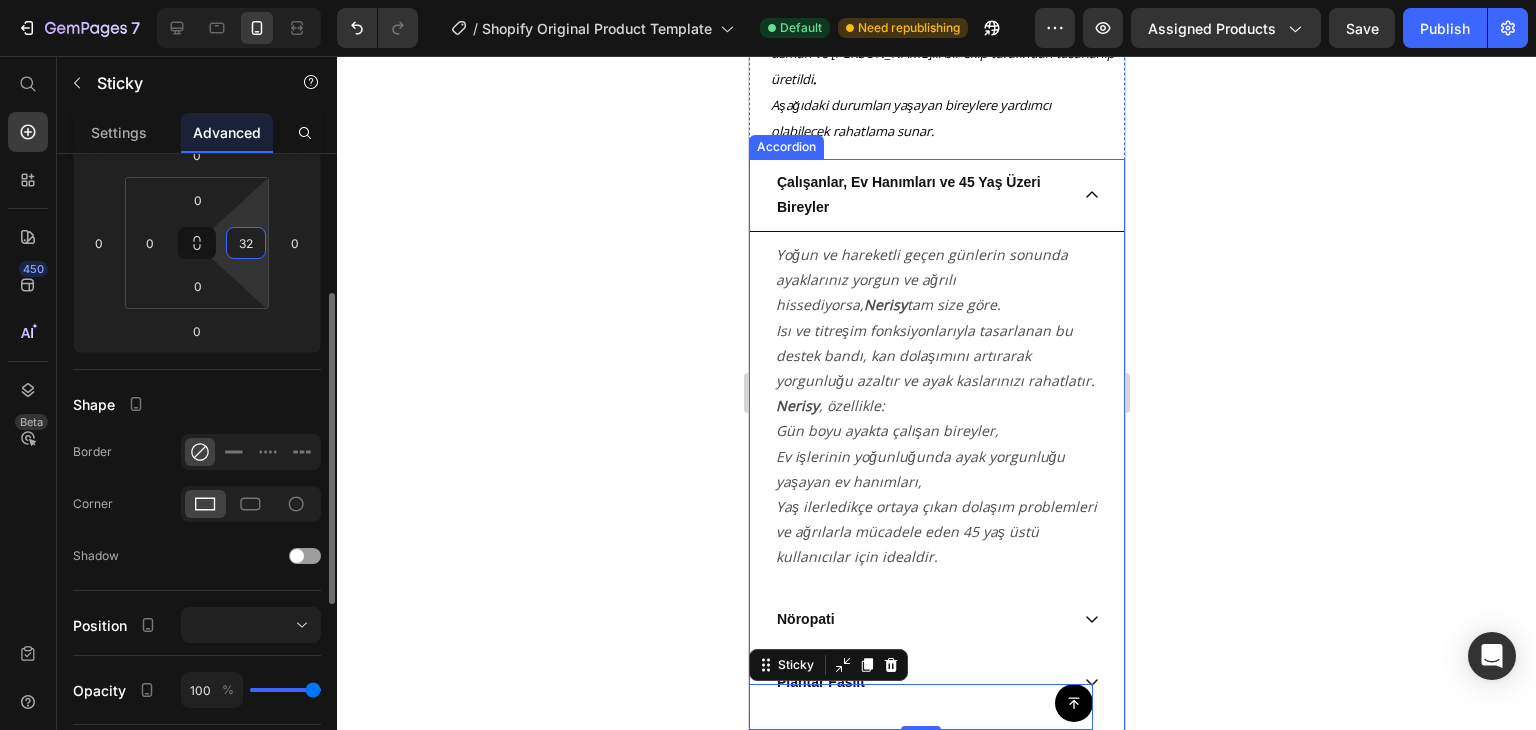 click on "32" at bounding box center (246, 243) 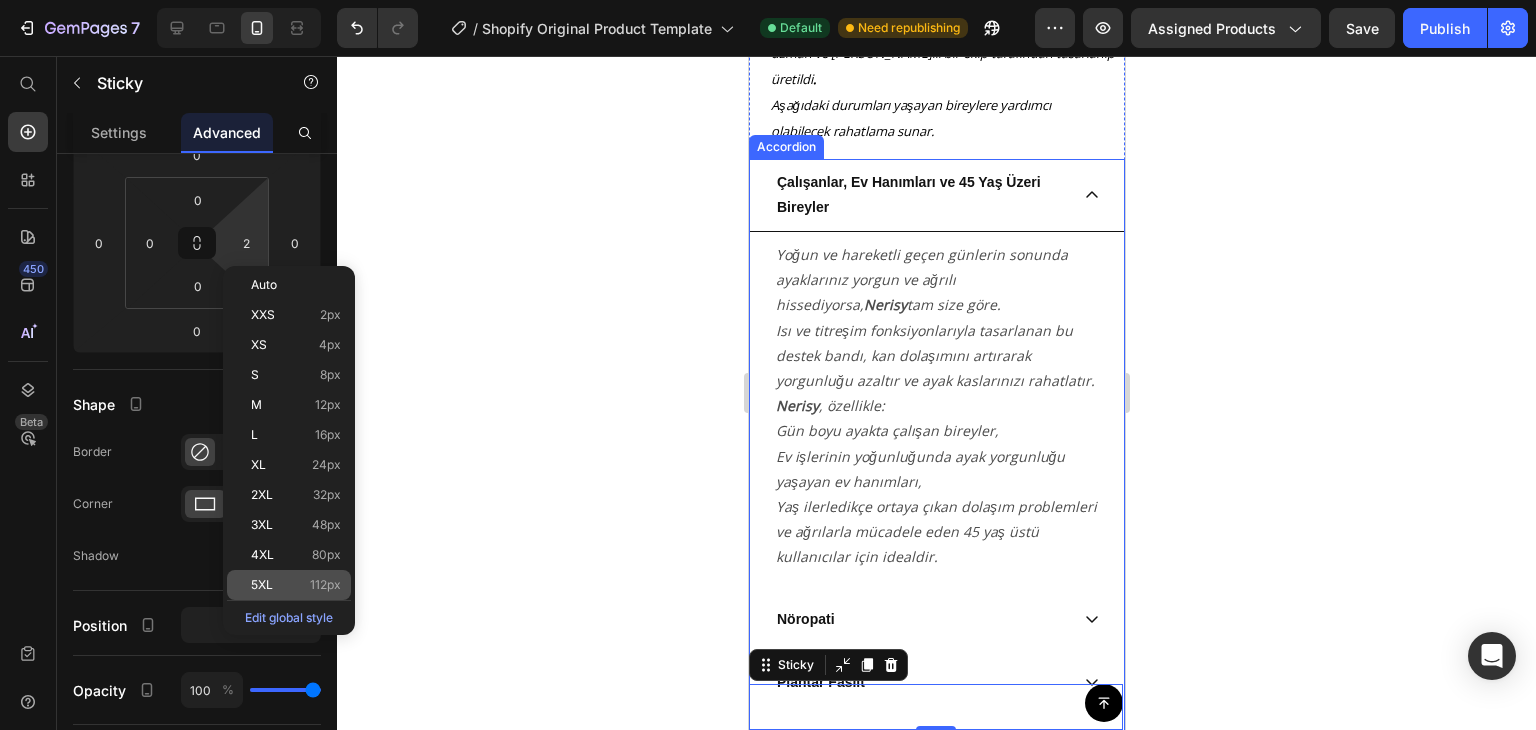 click on "5XL 112px" at bounding box center [296, 585] 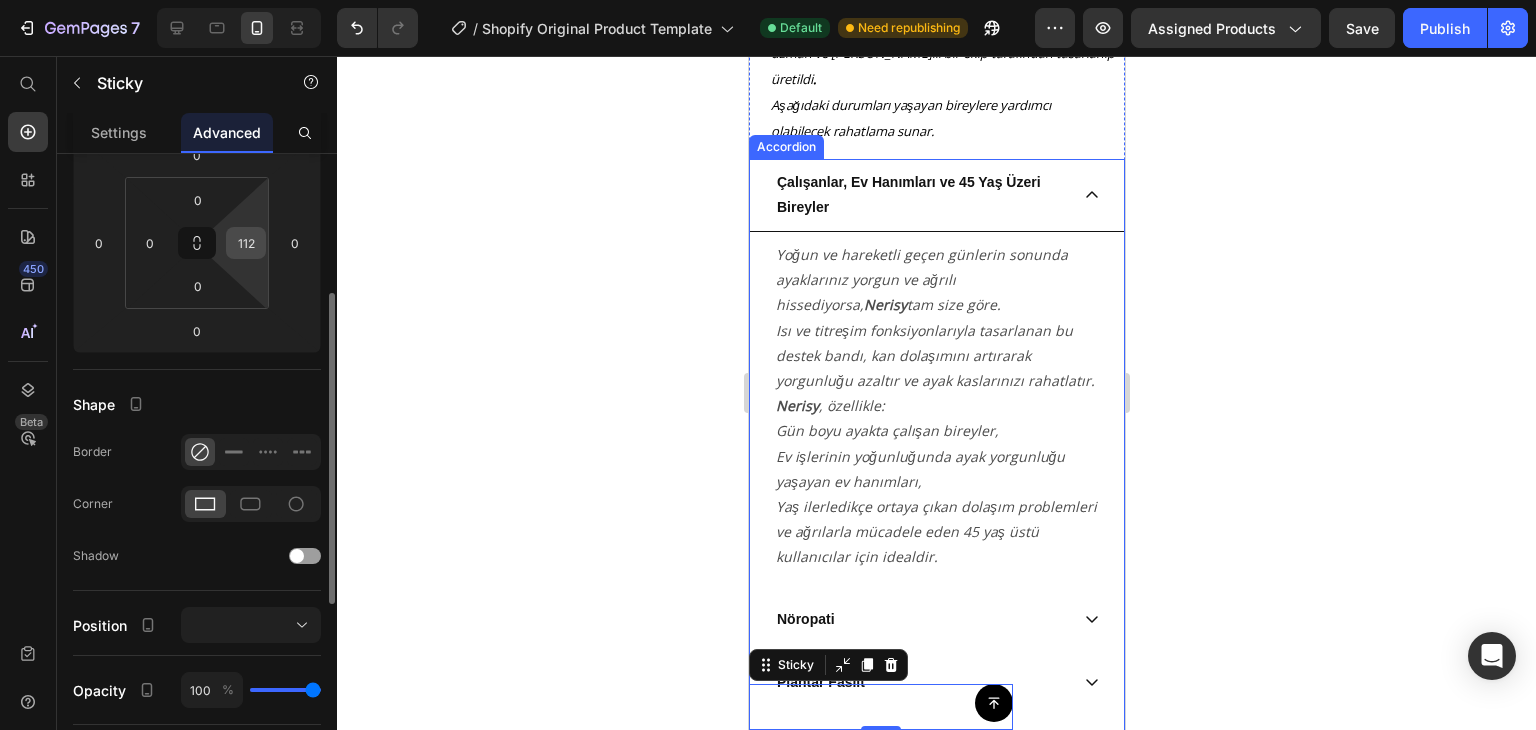 click on "112" at bounding box center (246, 243) 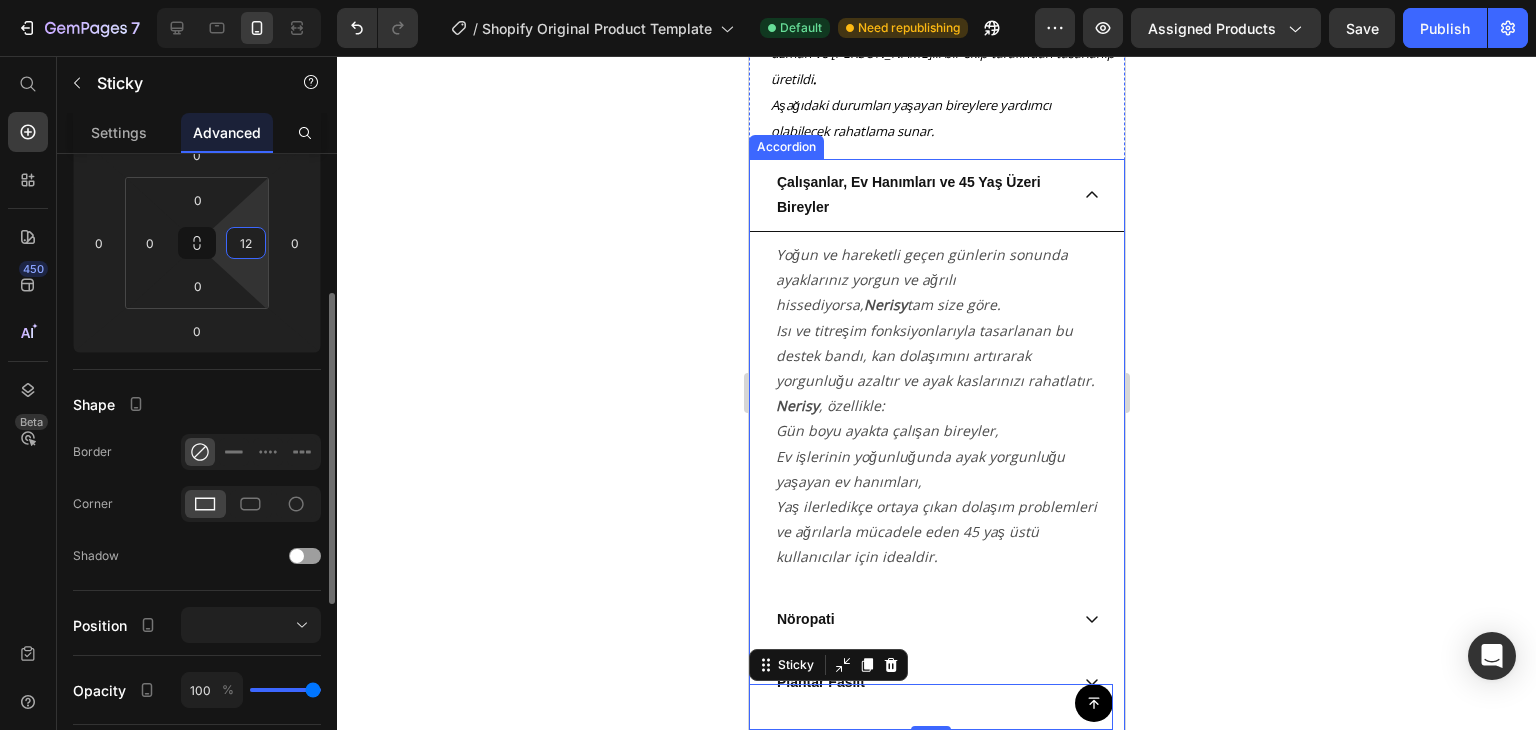 type on "1" 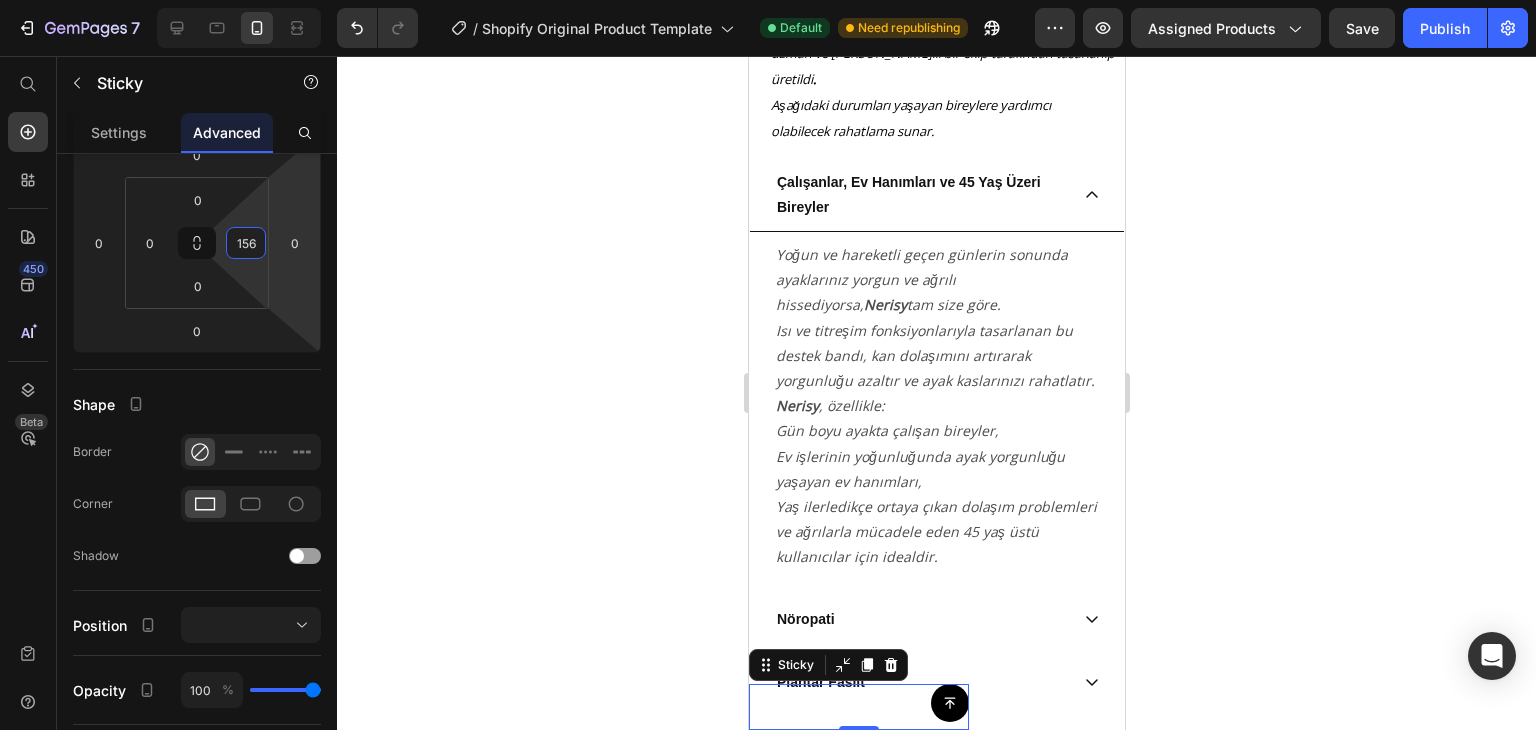 type on "156" 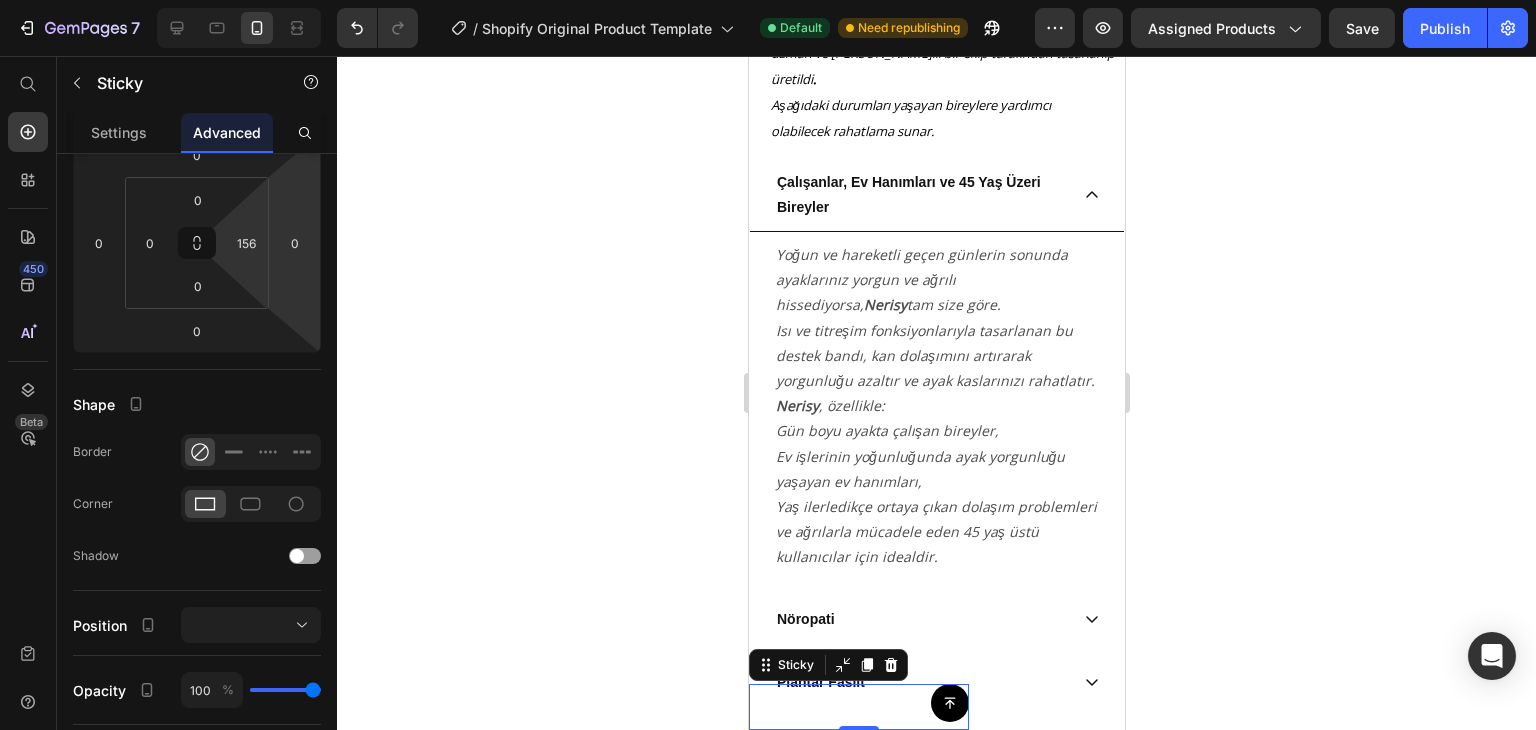 click 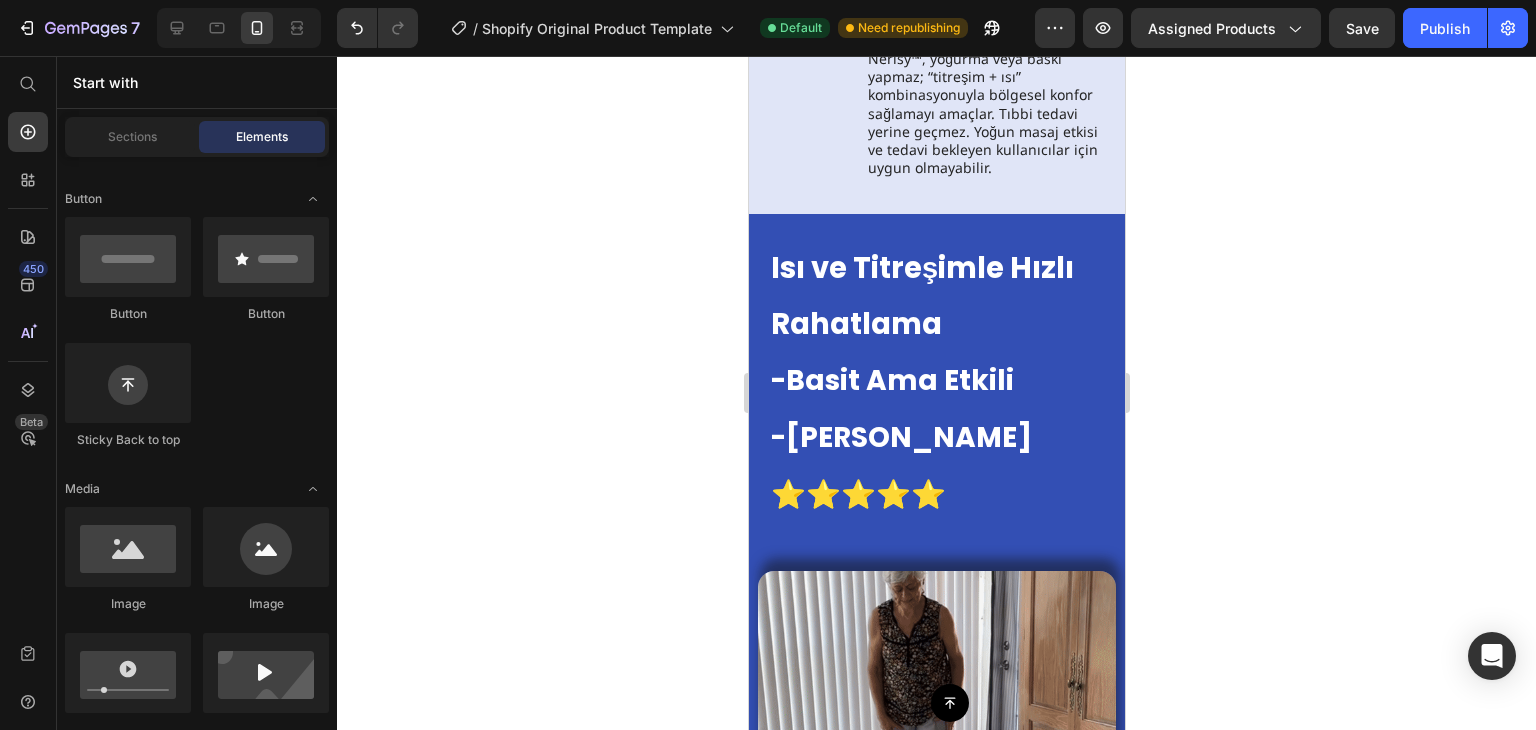 scroll, scrollTop: 3855, scrollLeft: 0, axis: vertical 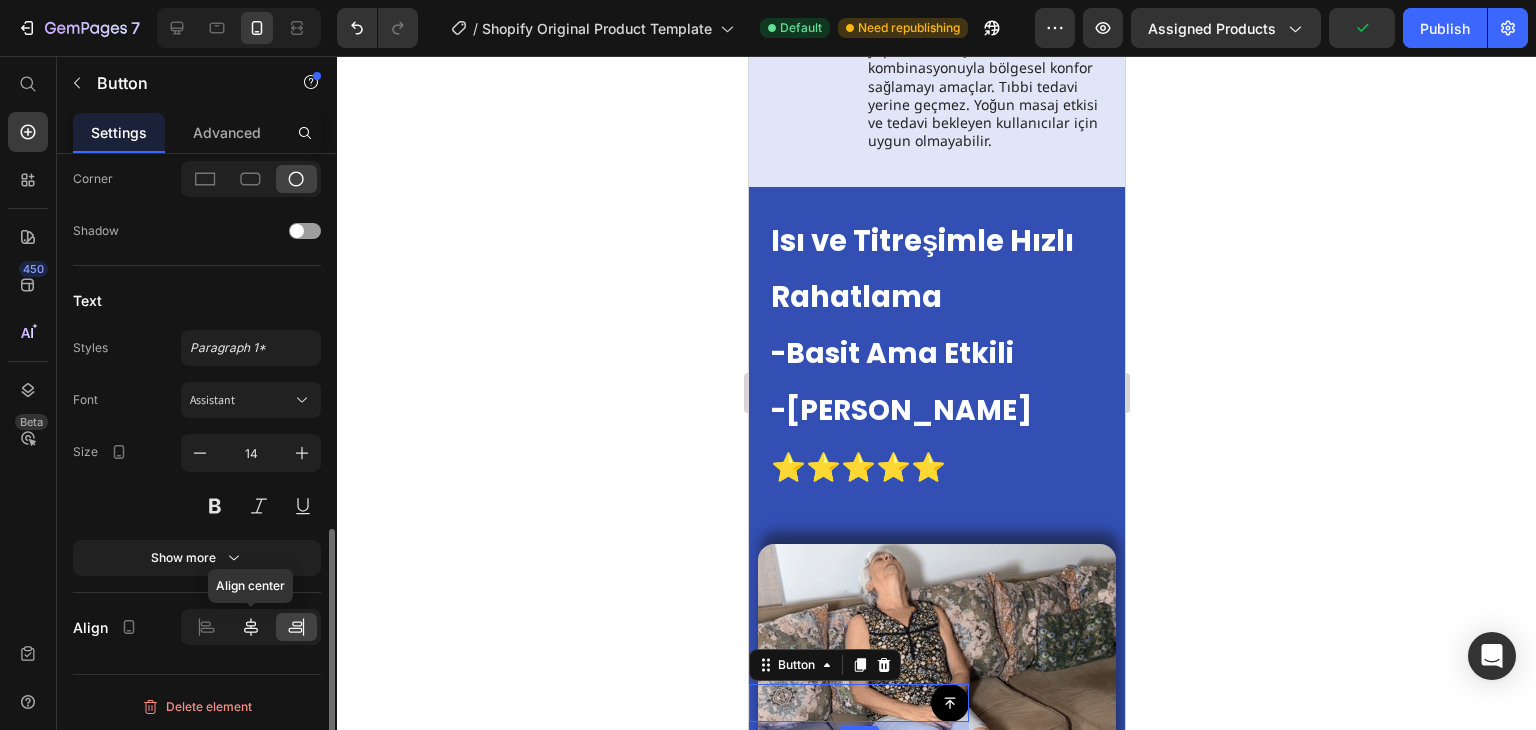 click 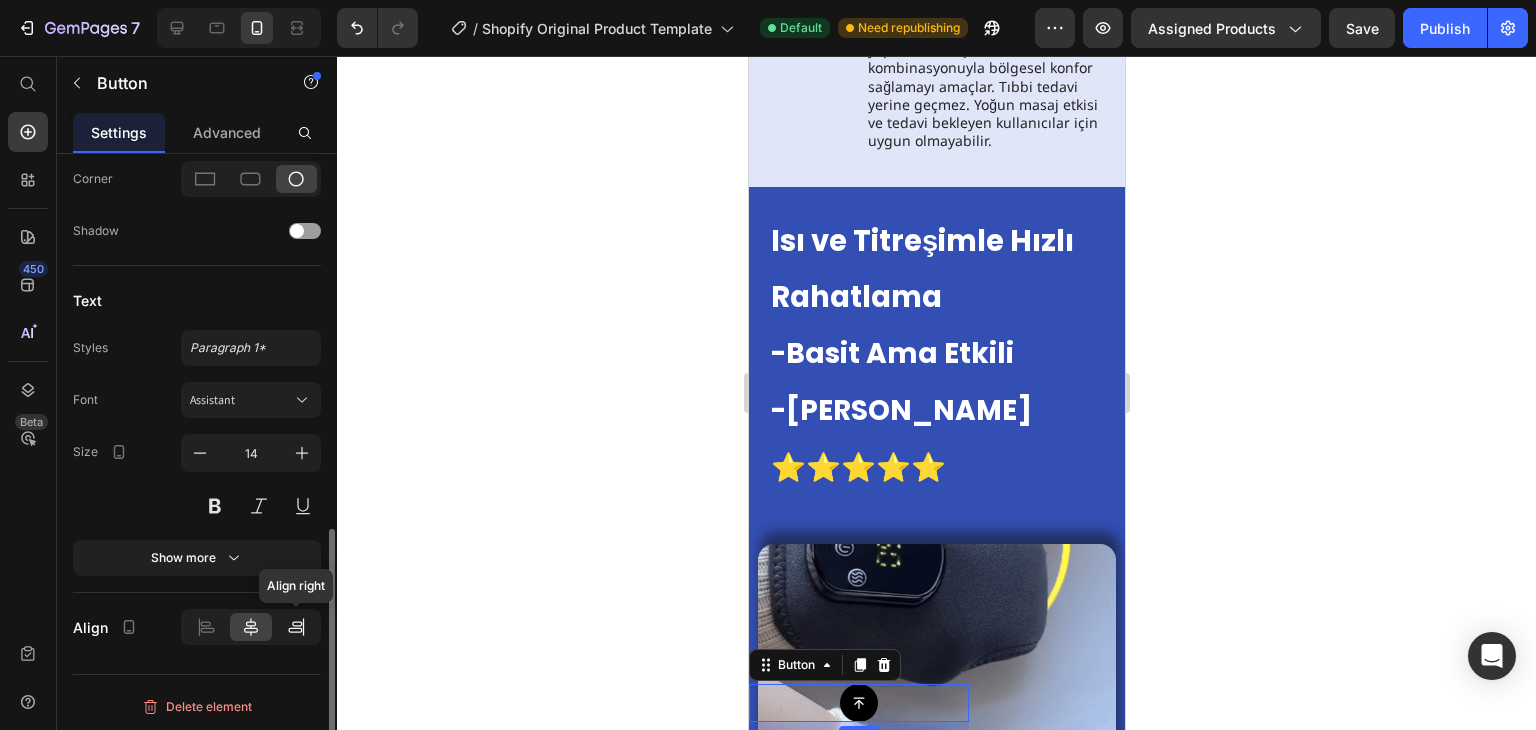 click 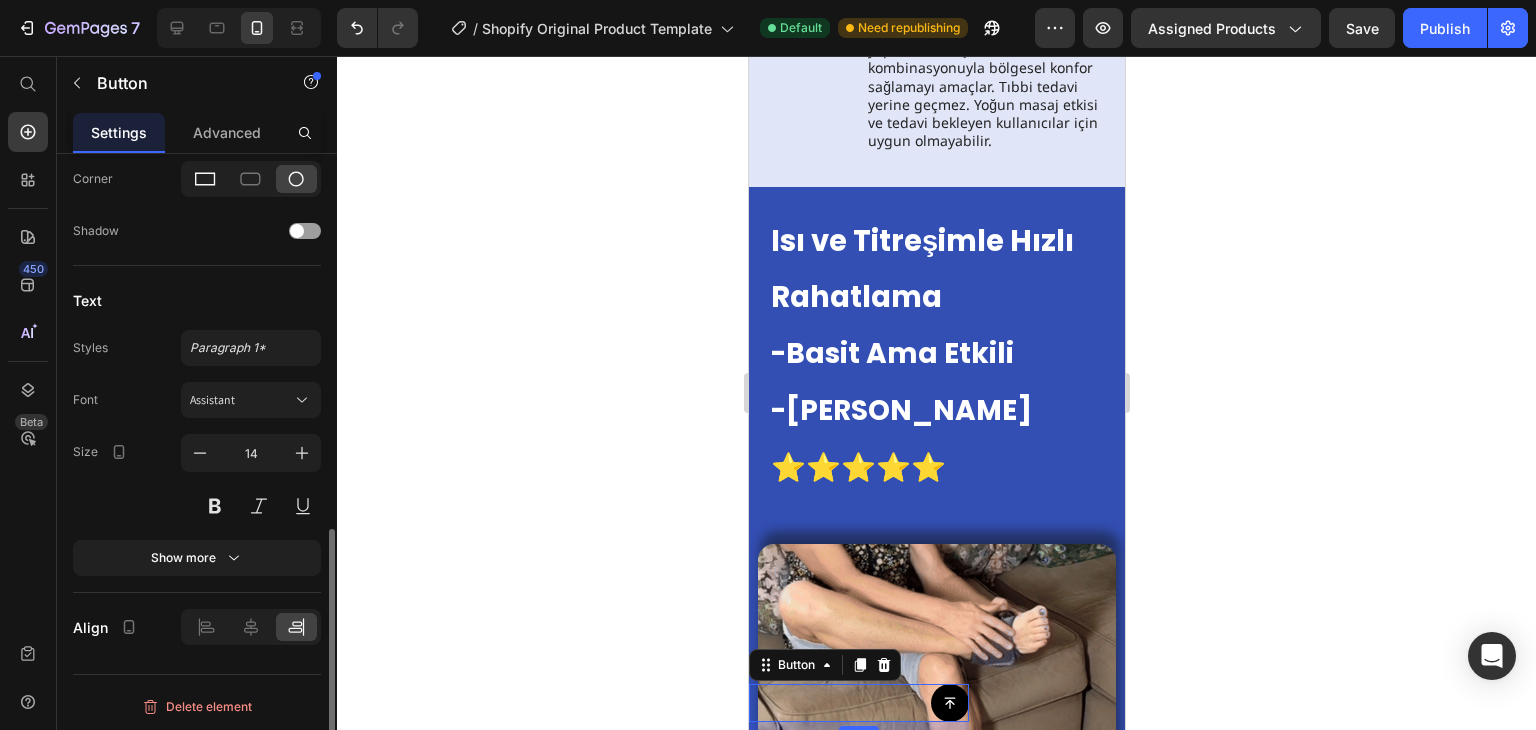 scroll, scrollTop: 0, scrollLeft: 0, axis: both 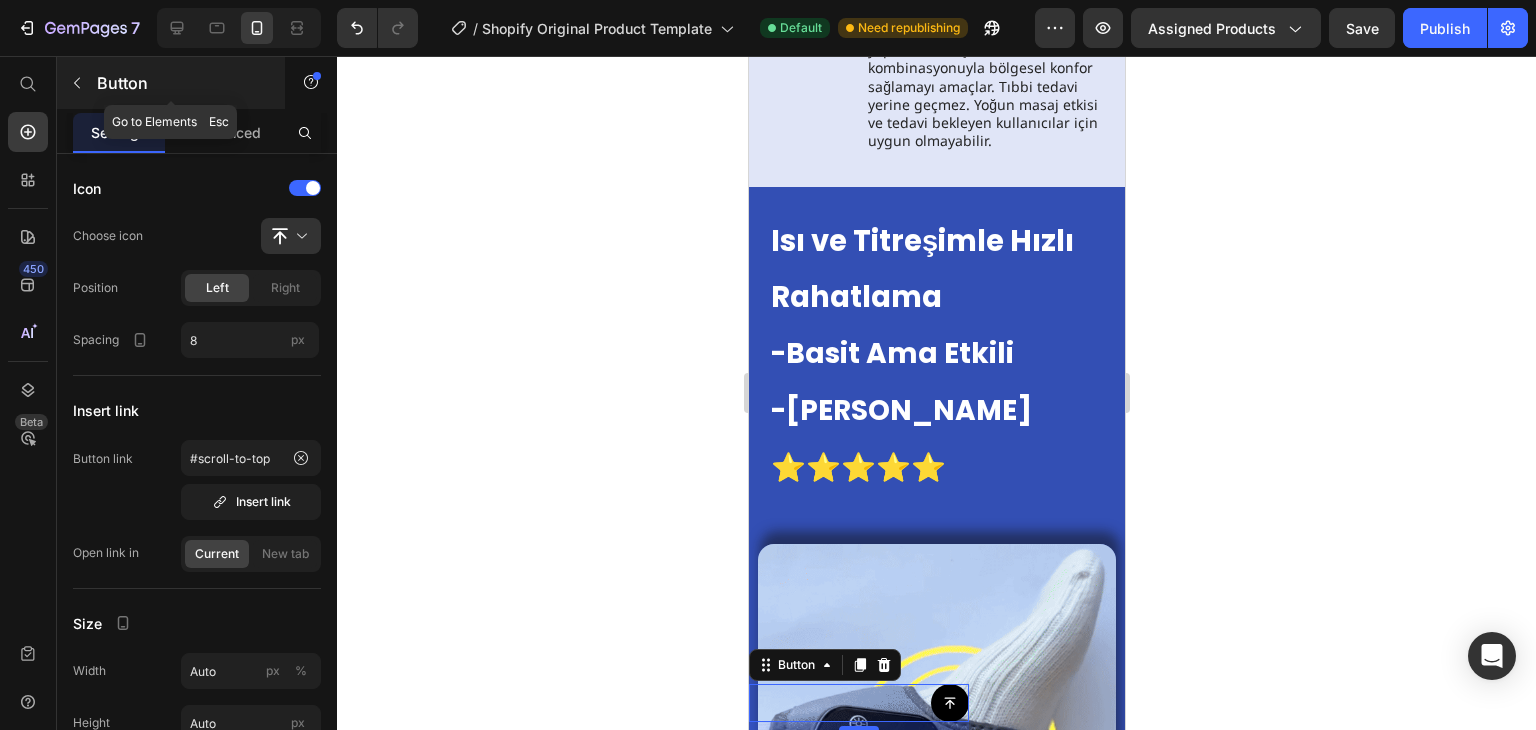 click 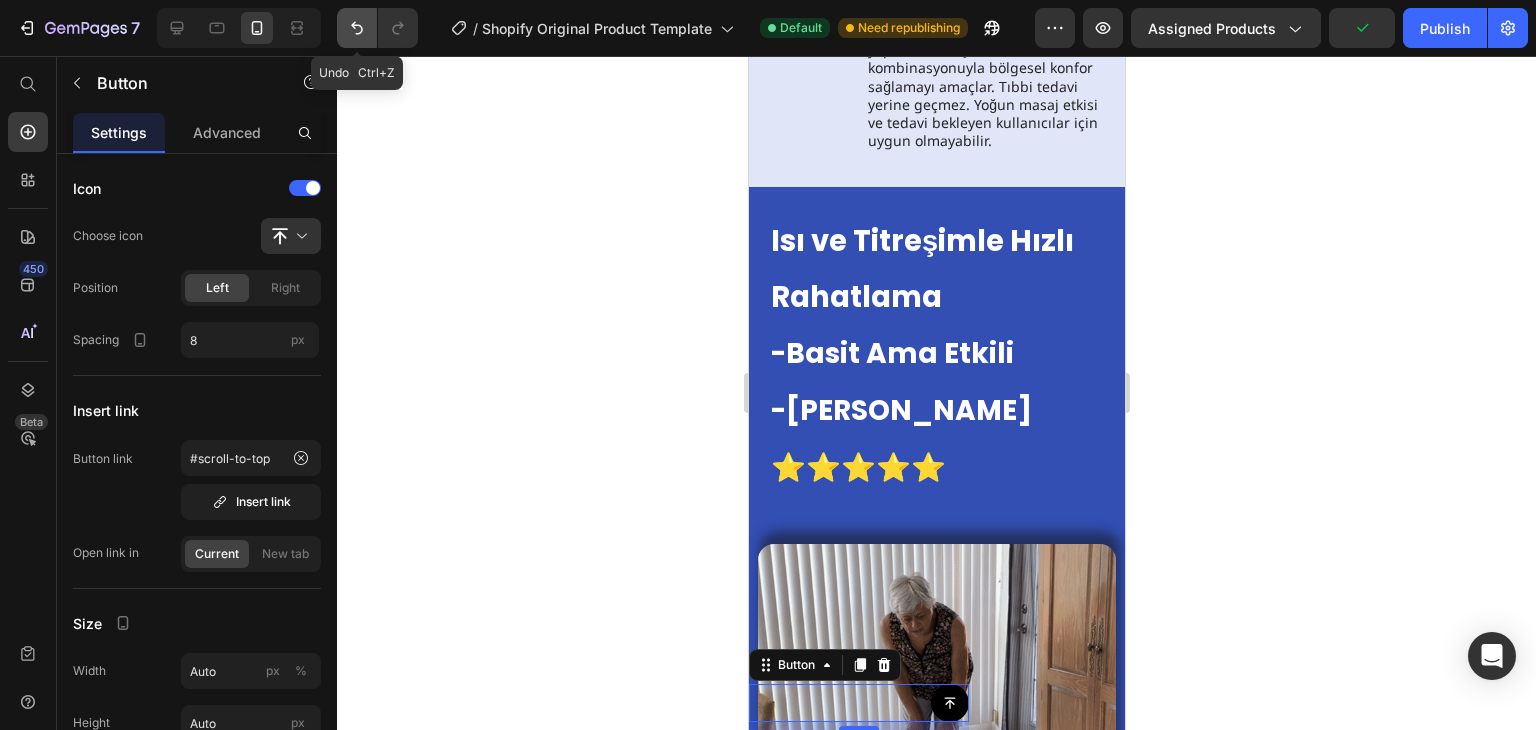 click 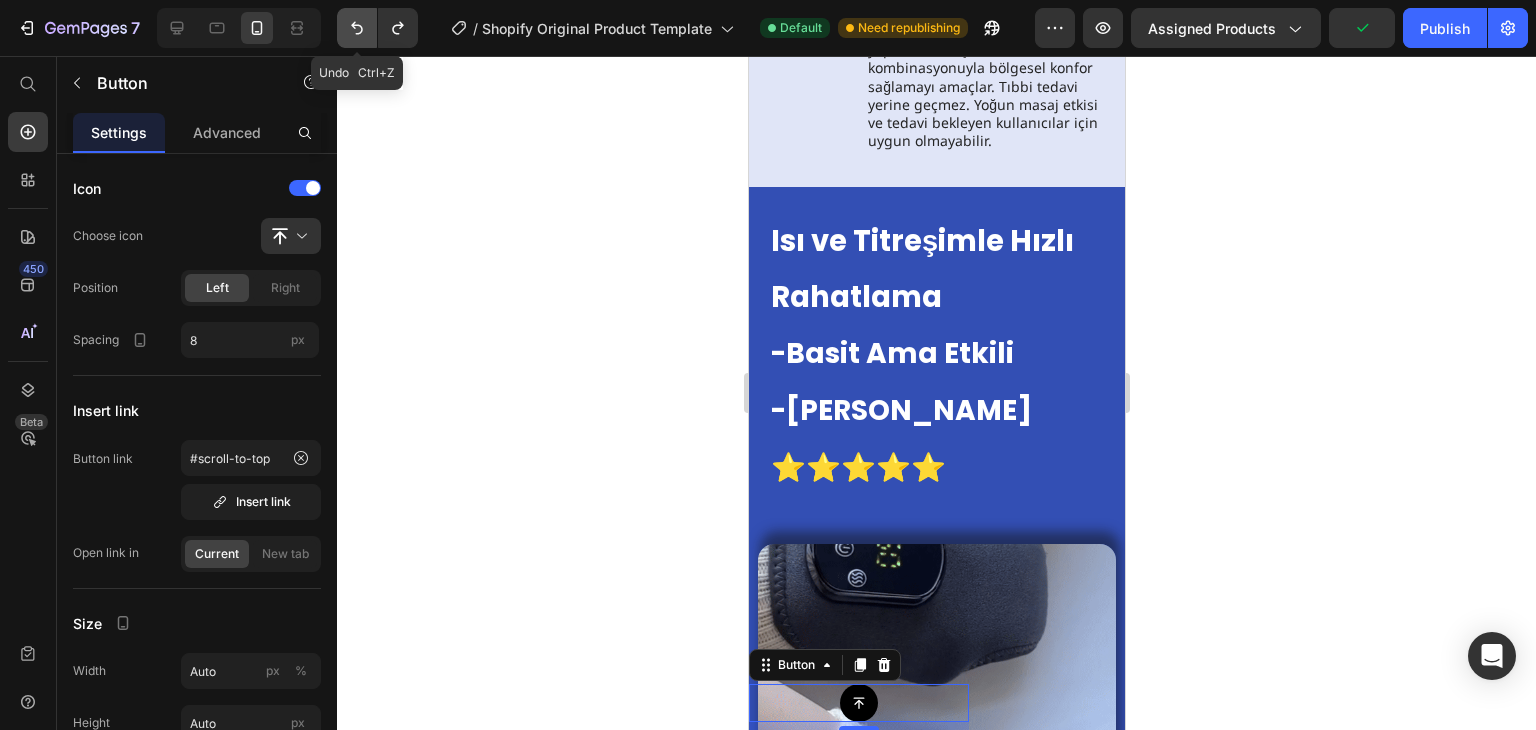 click 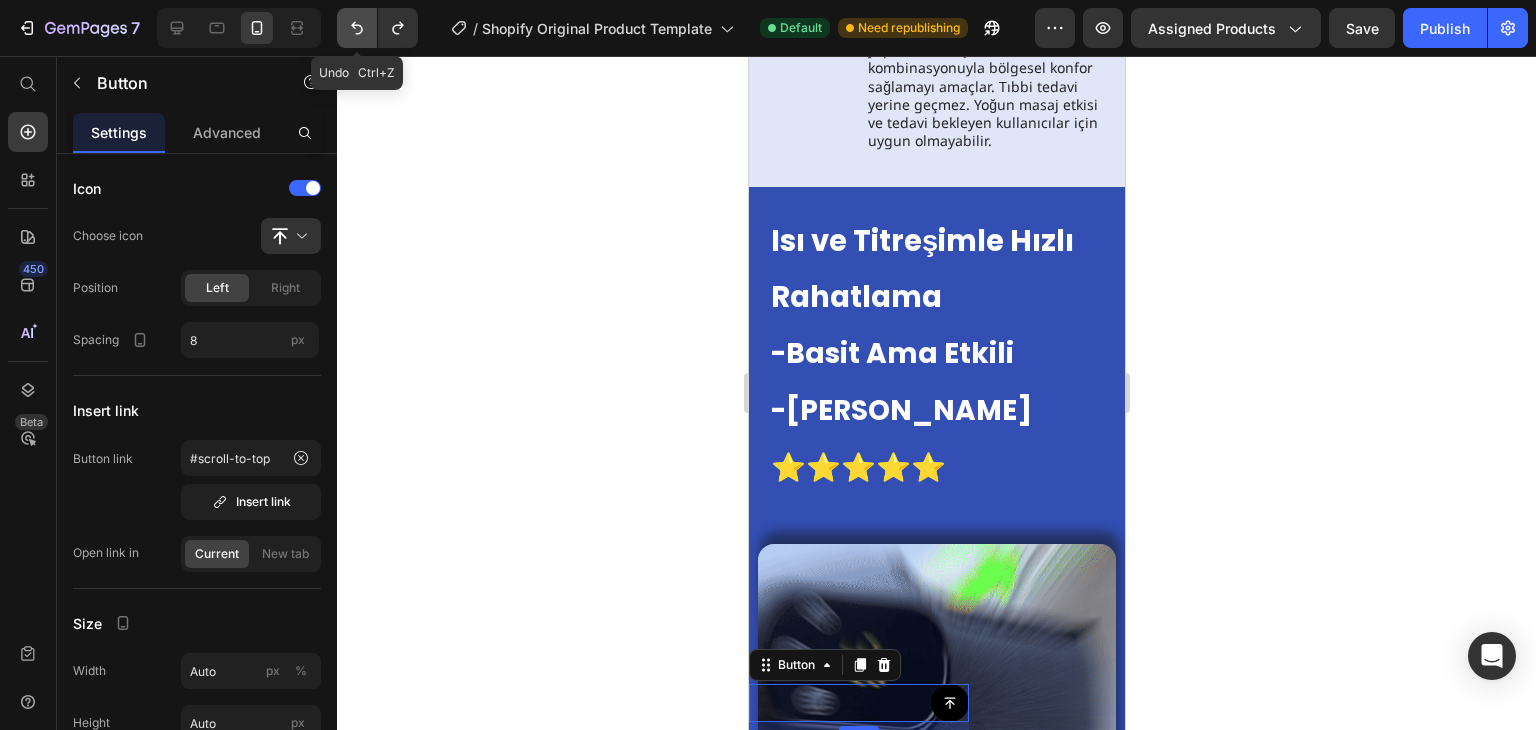 click 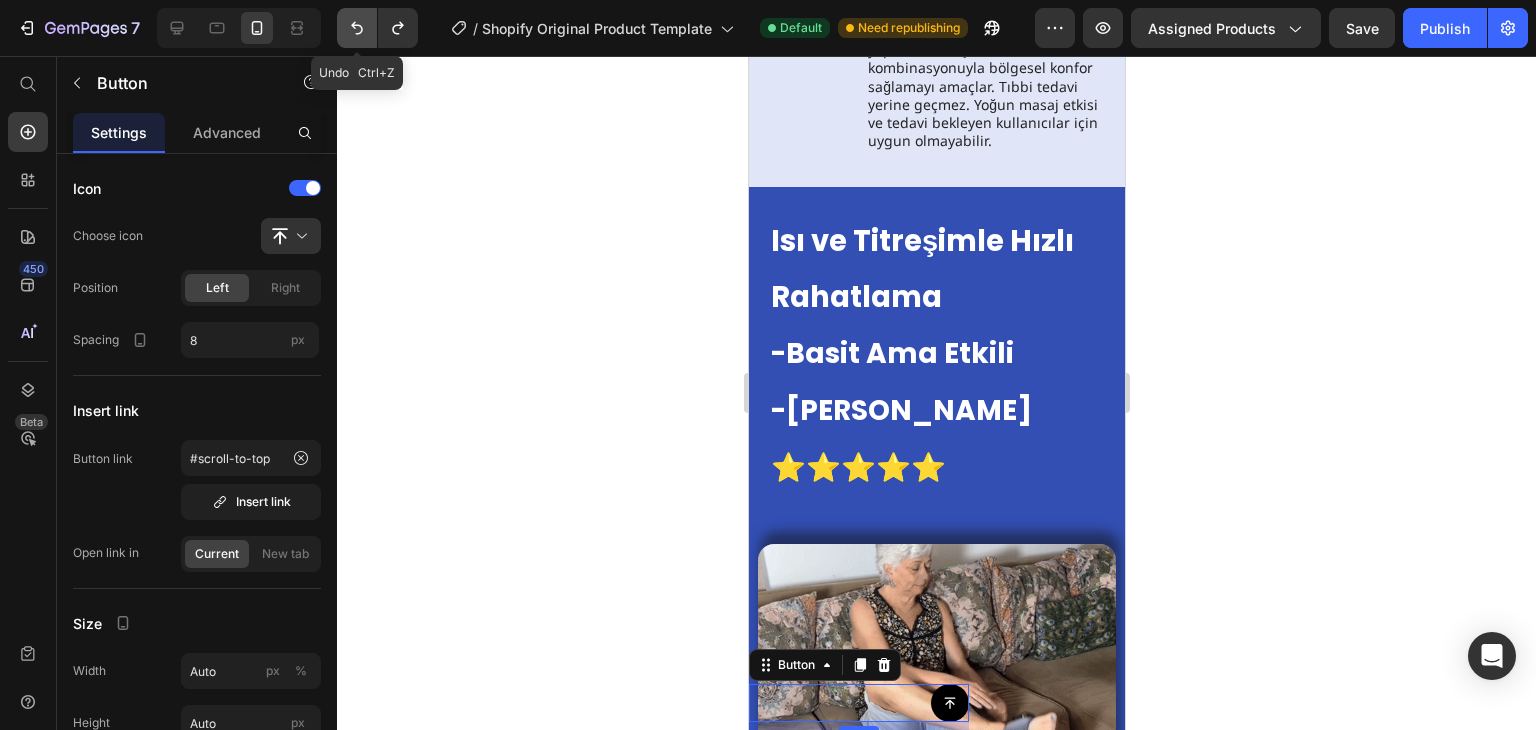 click 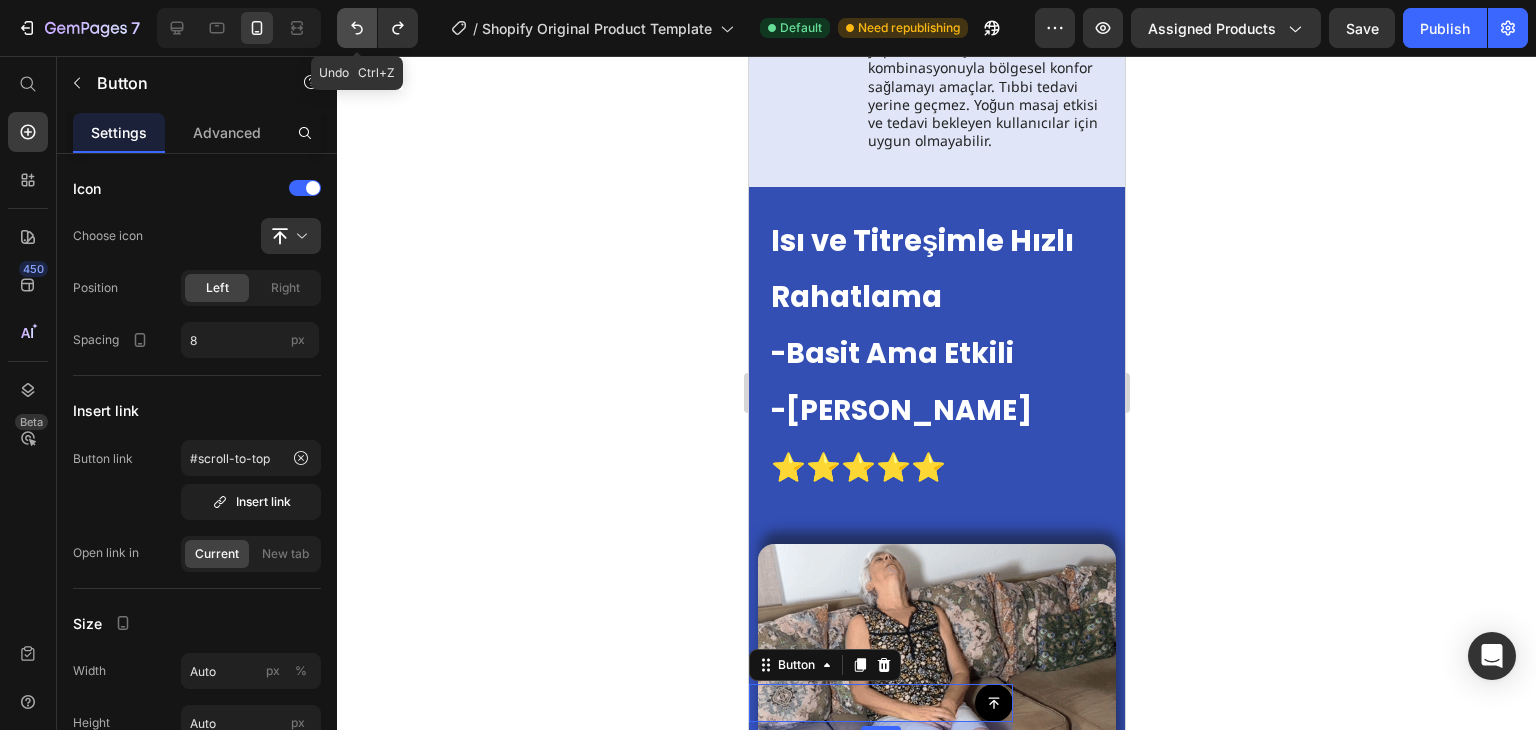 click 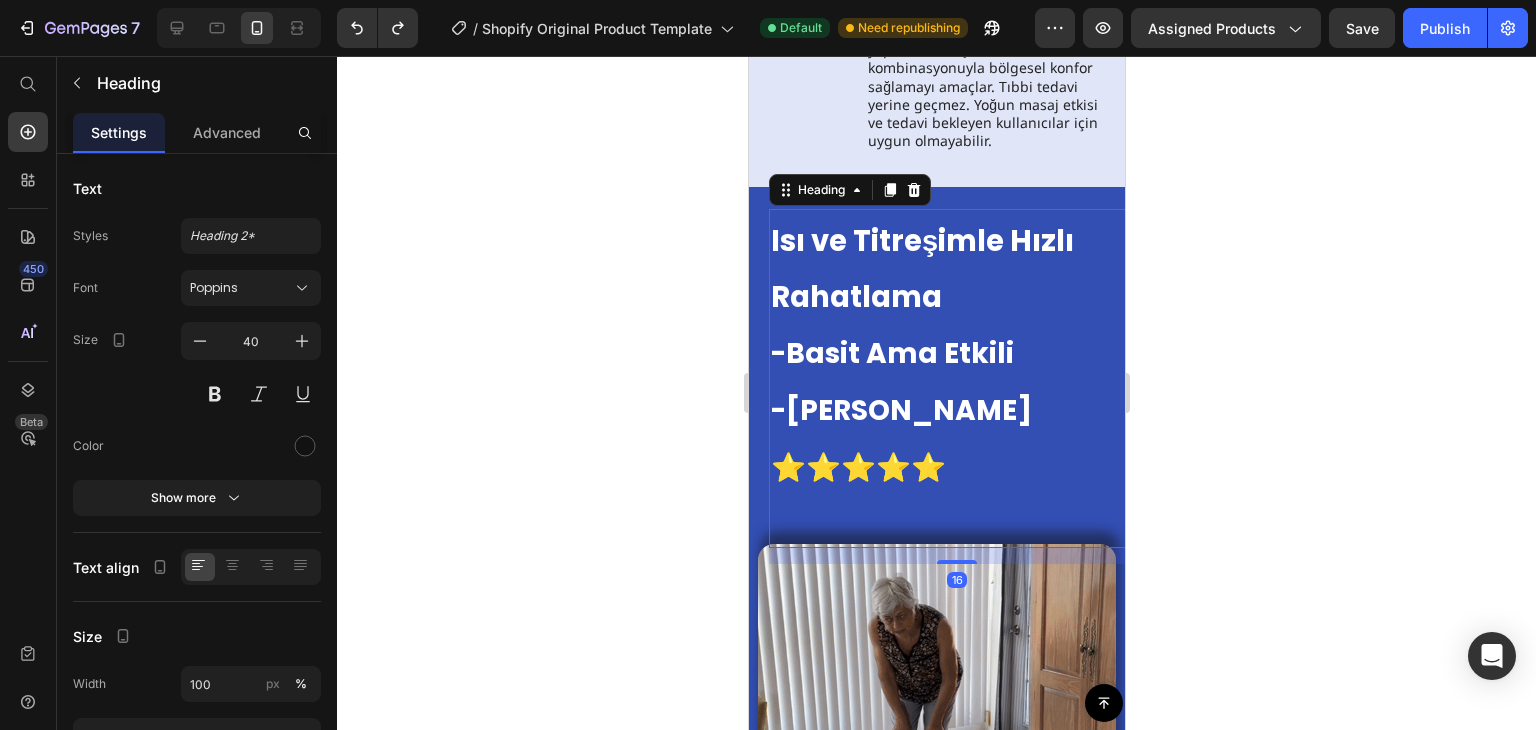 click 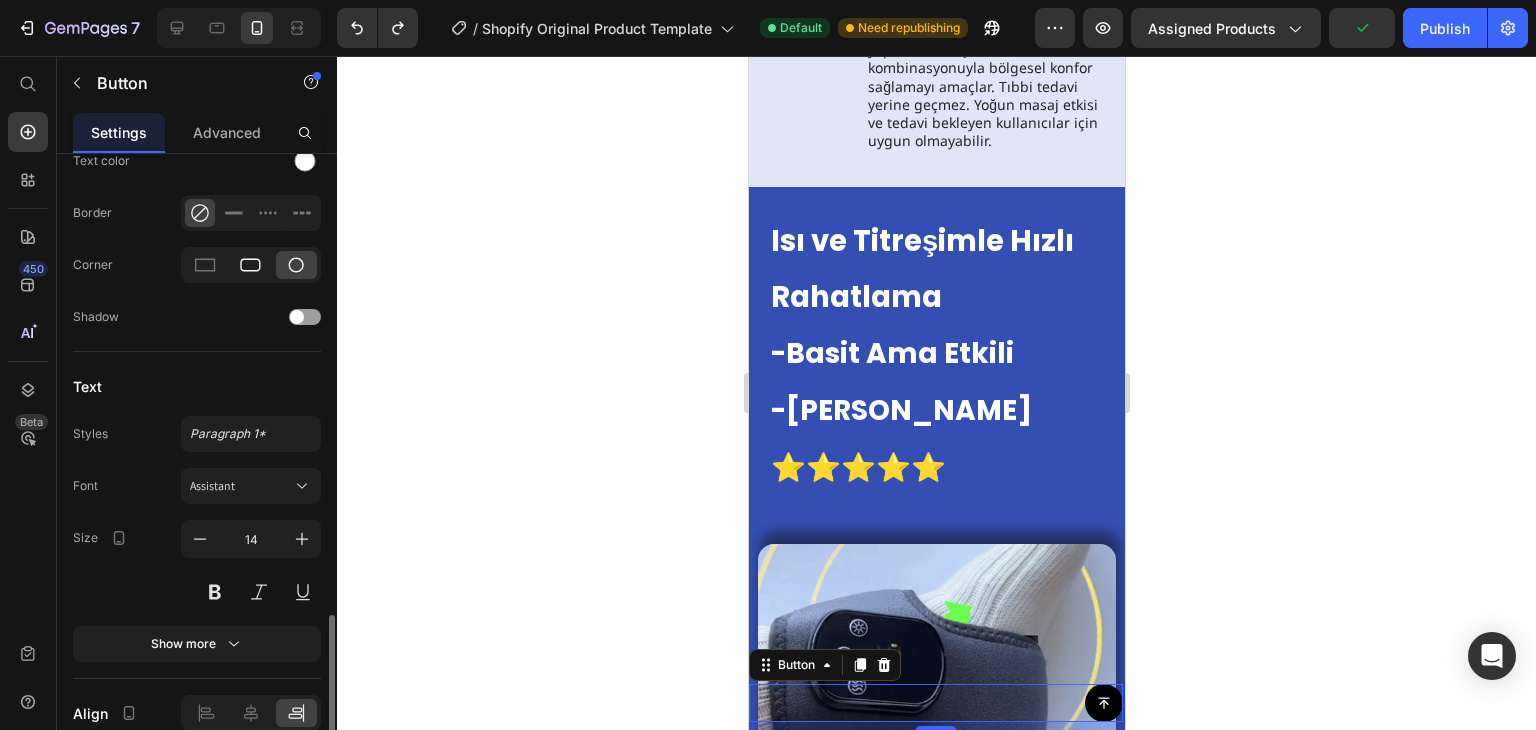 scroll, scrollTop: 915, scrollLeft: 0, axis: vertical 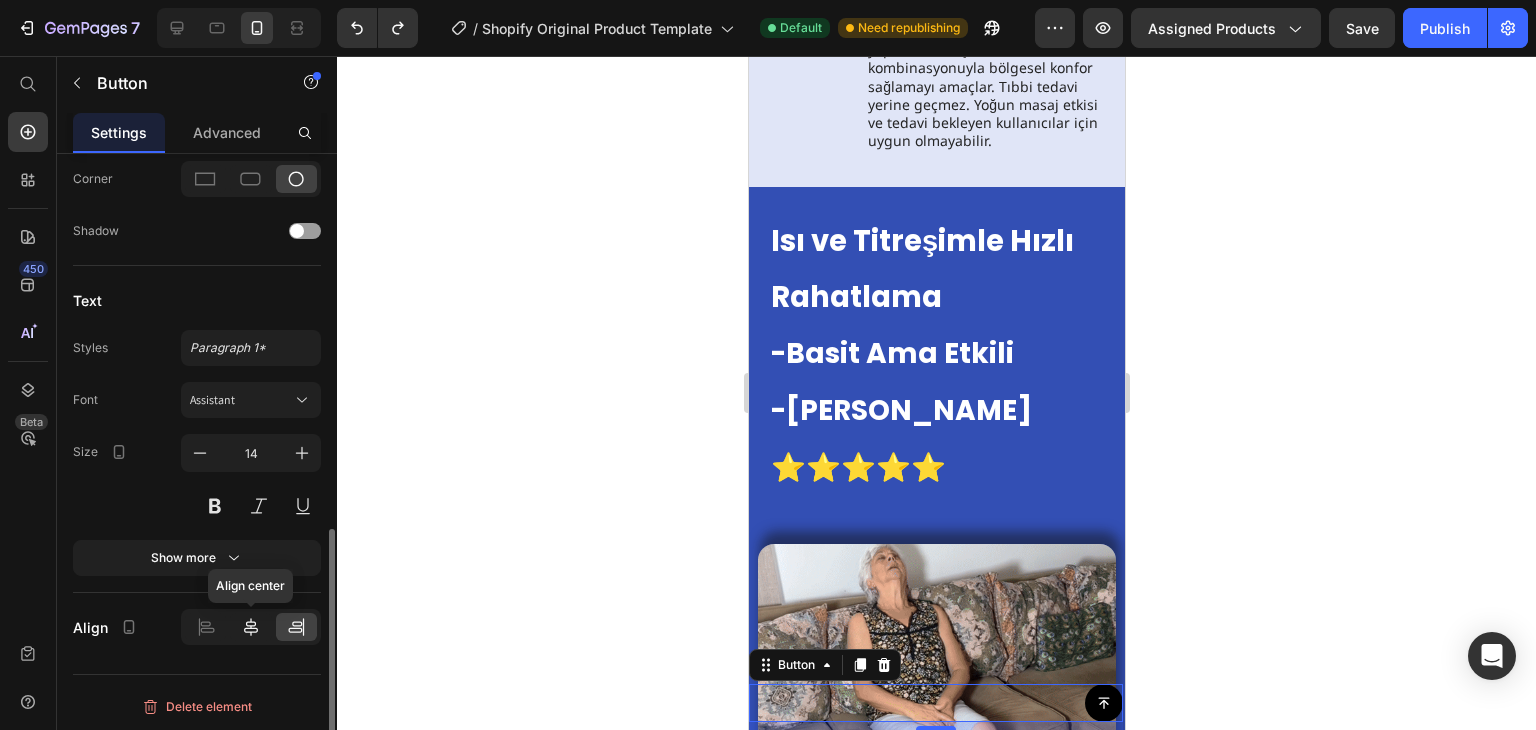 click 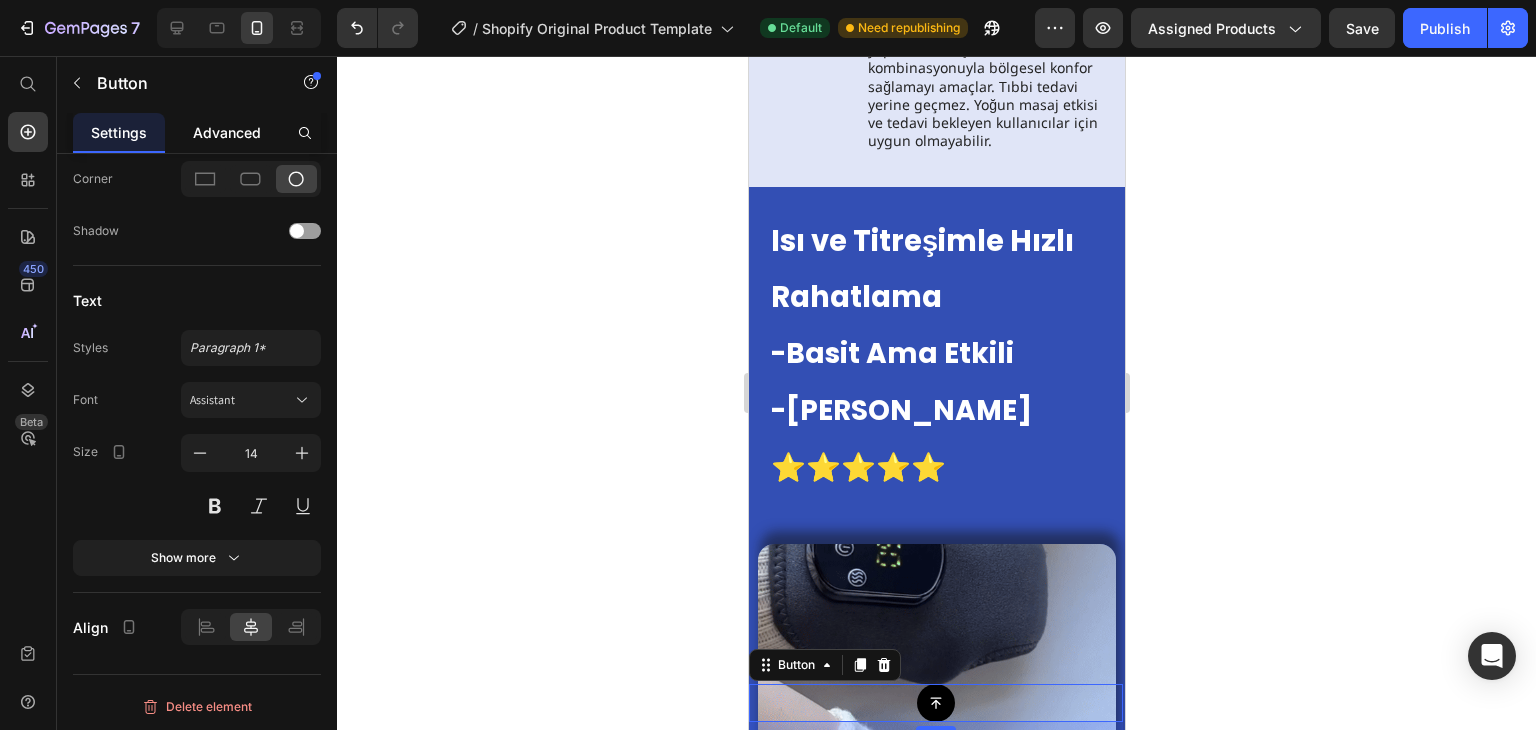 click on "Advanced" 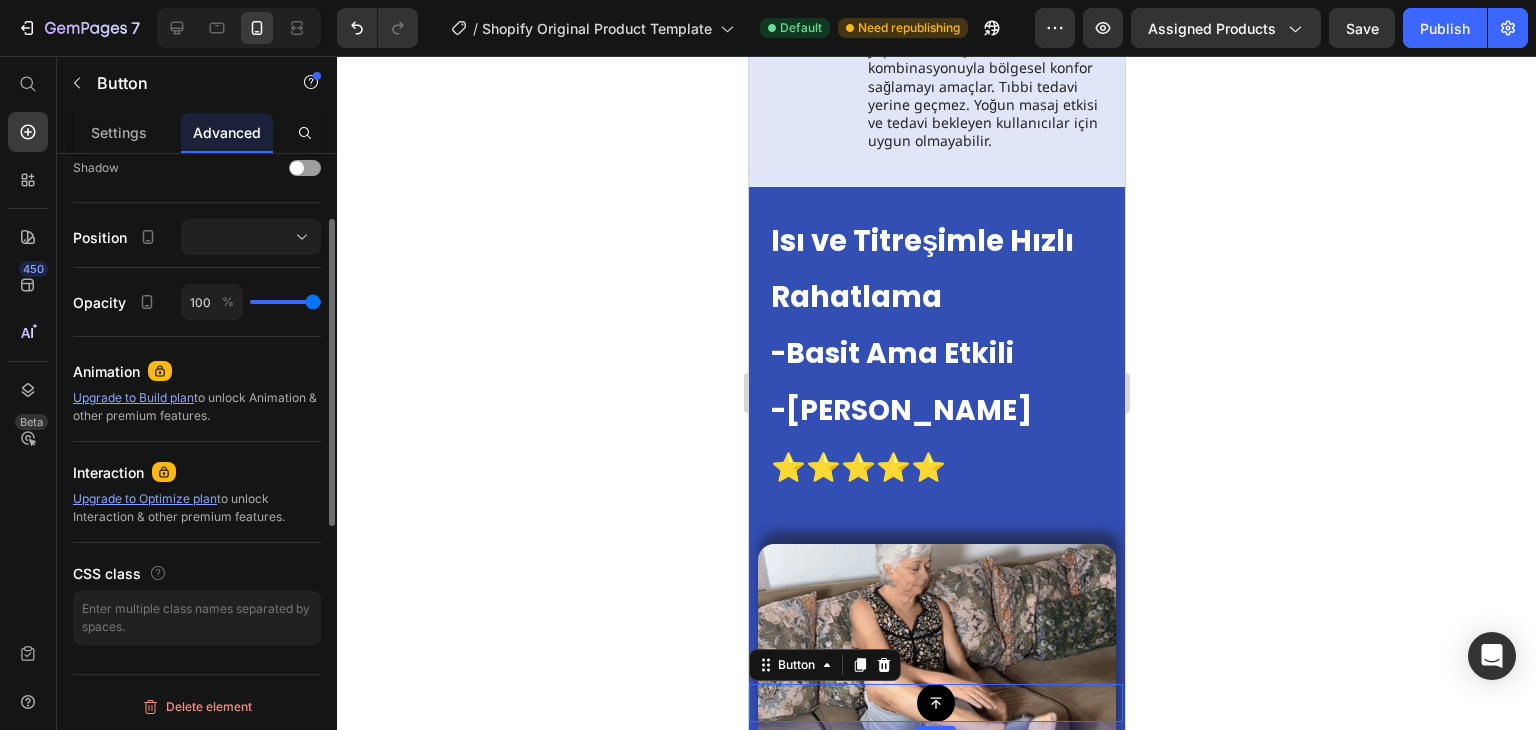 scroll, scrollTop: 495, scrollLeft: 0, axis: vertical 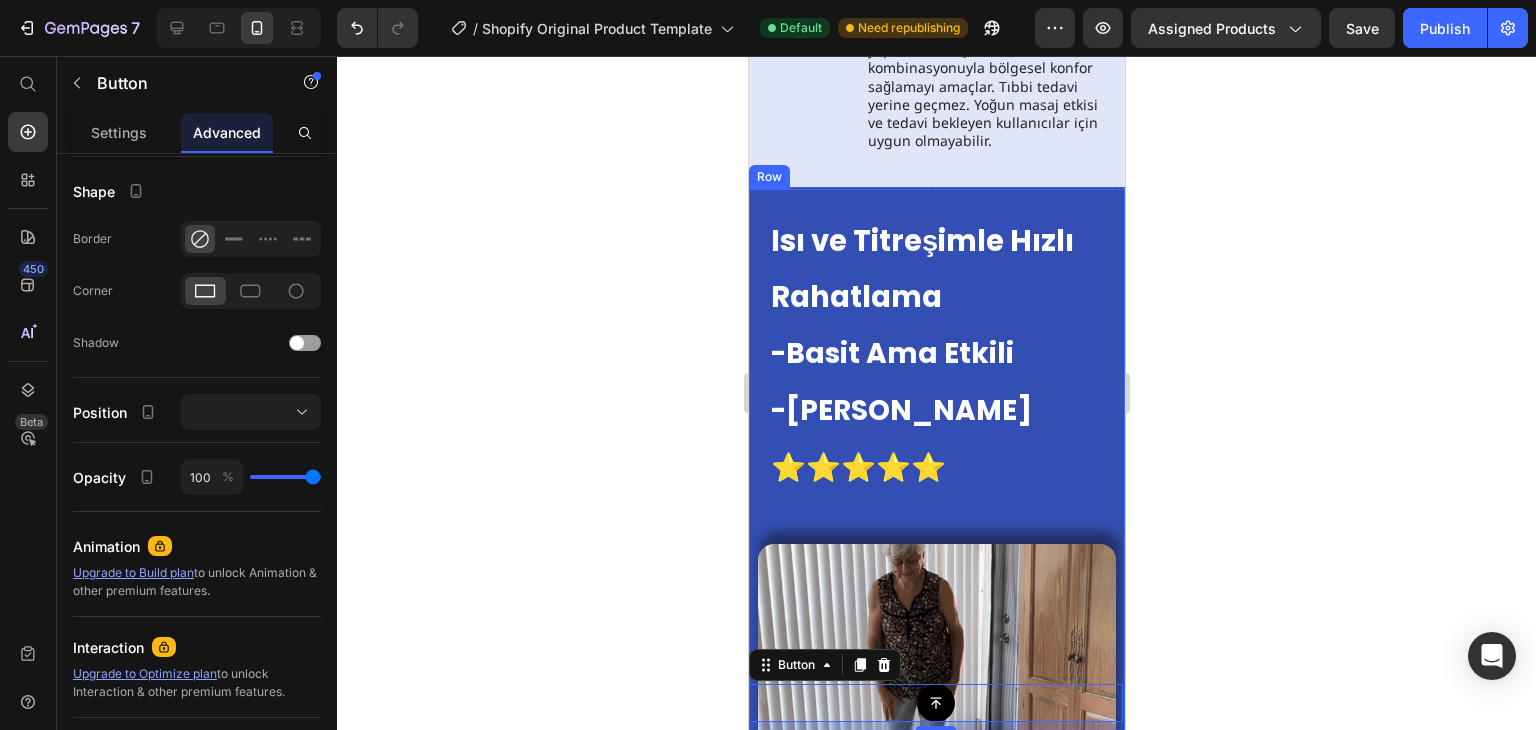 click on "Isı ve Titreşimle Hızlı Rahatlama  -Basit Ama Etkili -[PERSON_NAME]  ⭐⭐⭐⭐⭐    Heading Image" at bounding box center (936, 545) 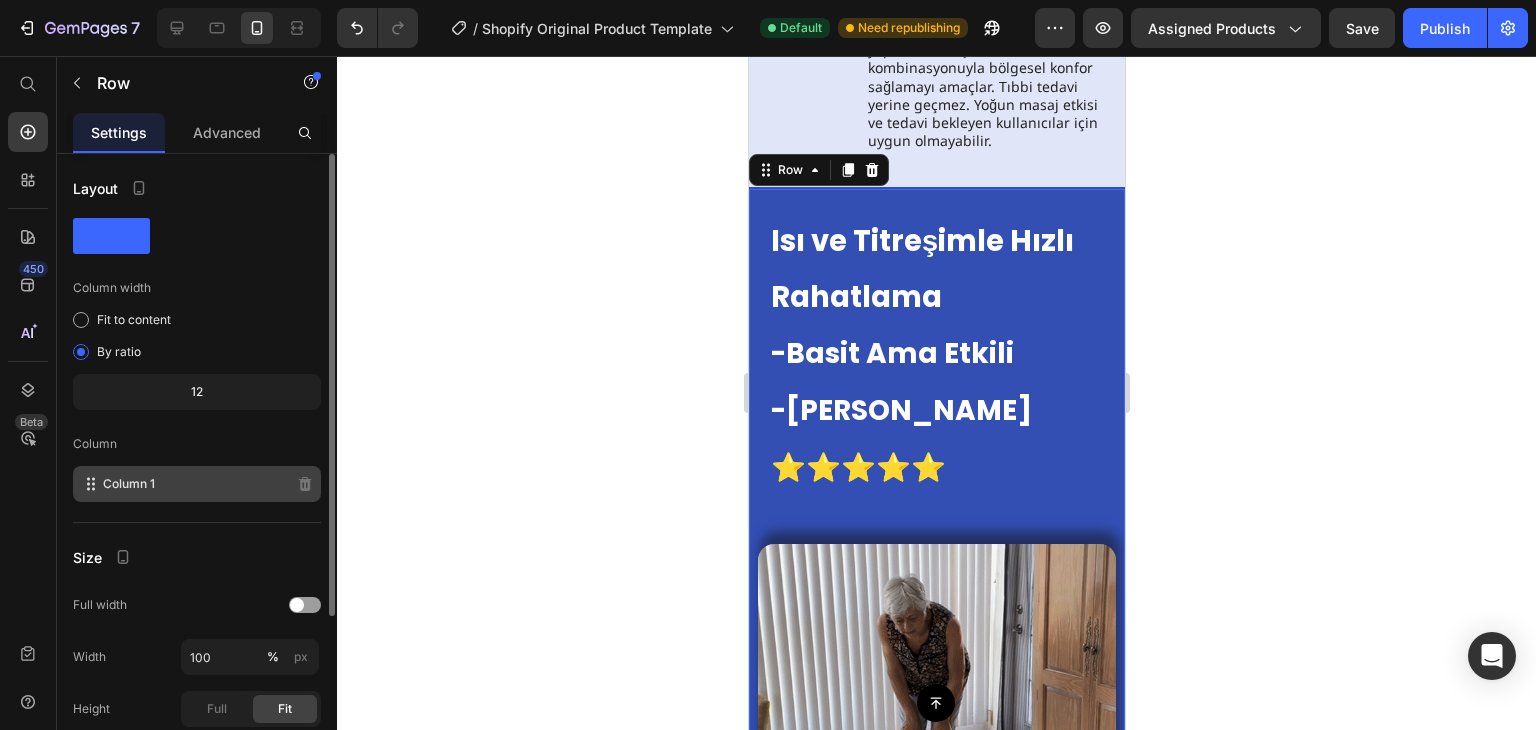scroll, scrollTop: 233, scrollLeft: 0, axis: vertical 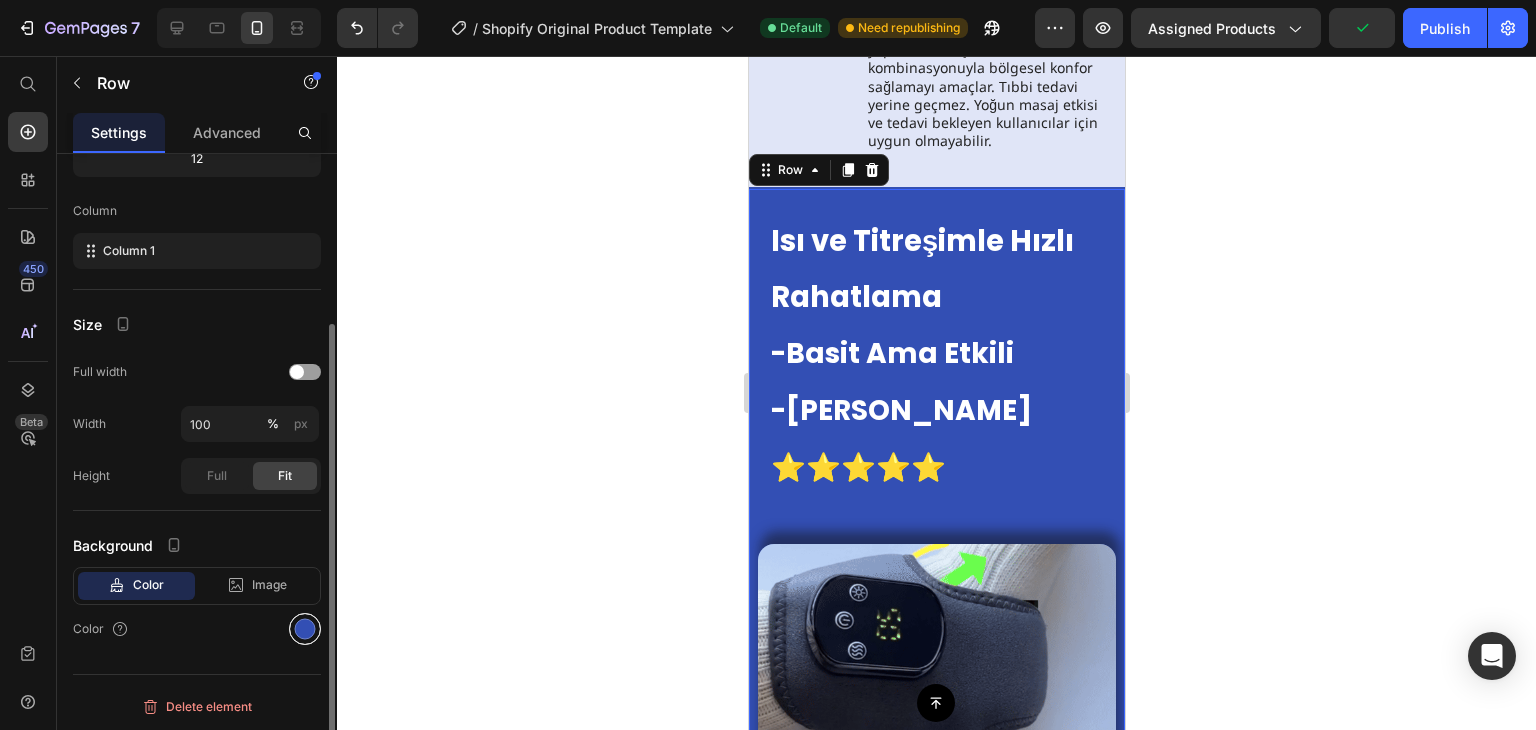 click at bounding box center (305, 629) 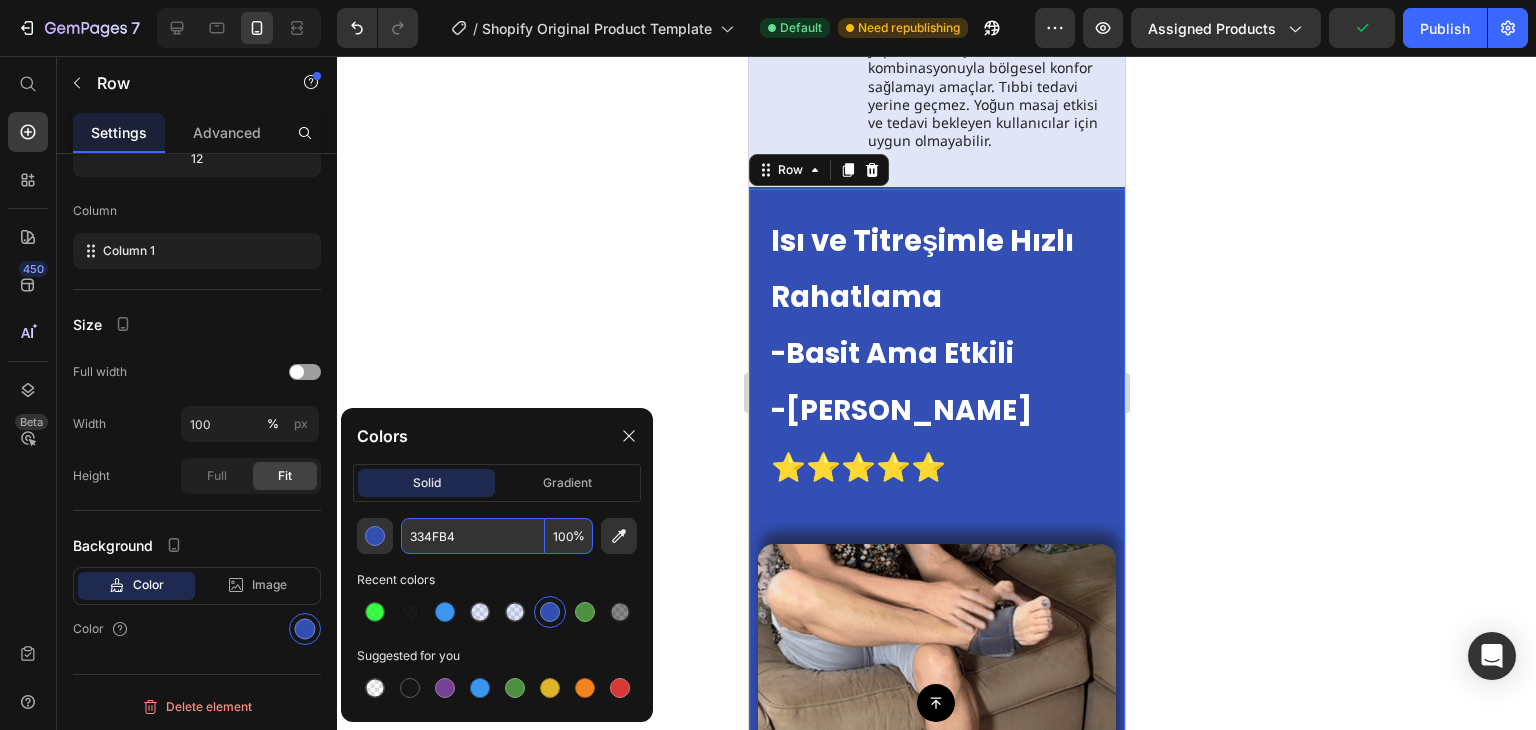 click on "334FB4" at bounding box center (473, 536) 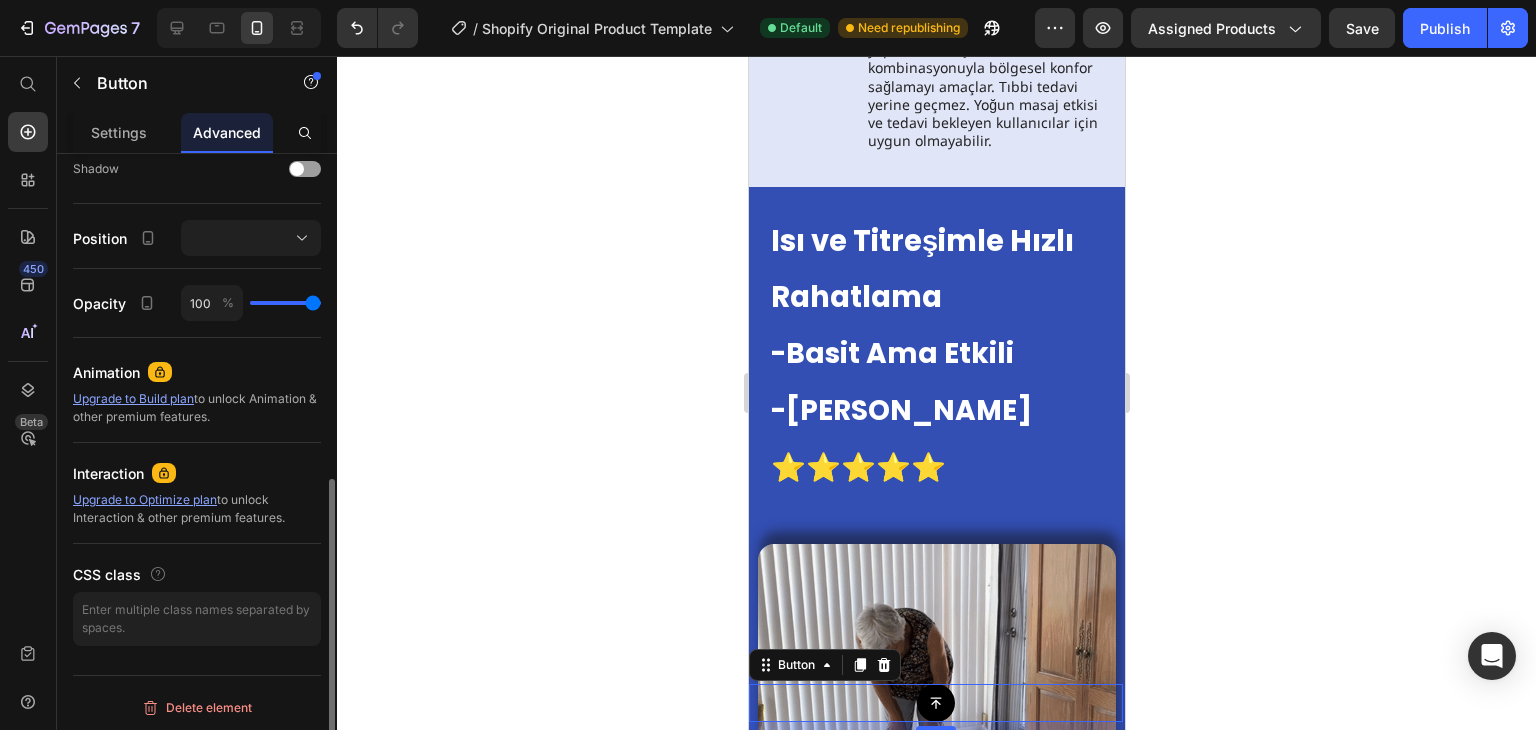 scroll, scrollTop: 670, scrollLeft: 0, axis: vertical 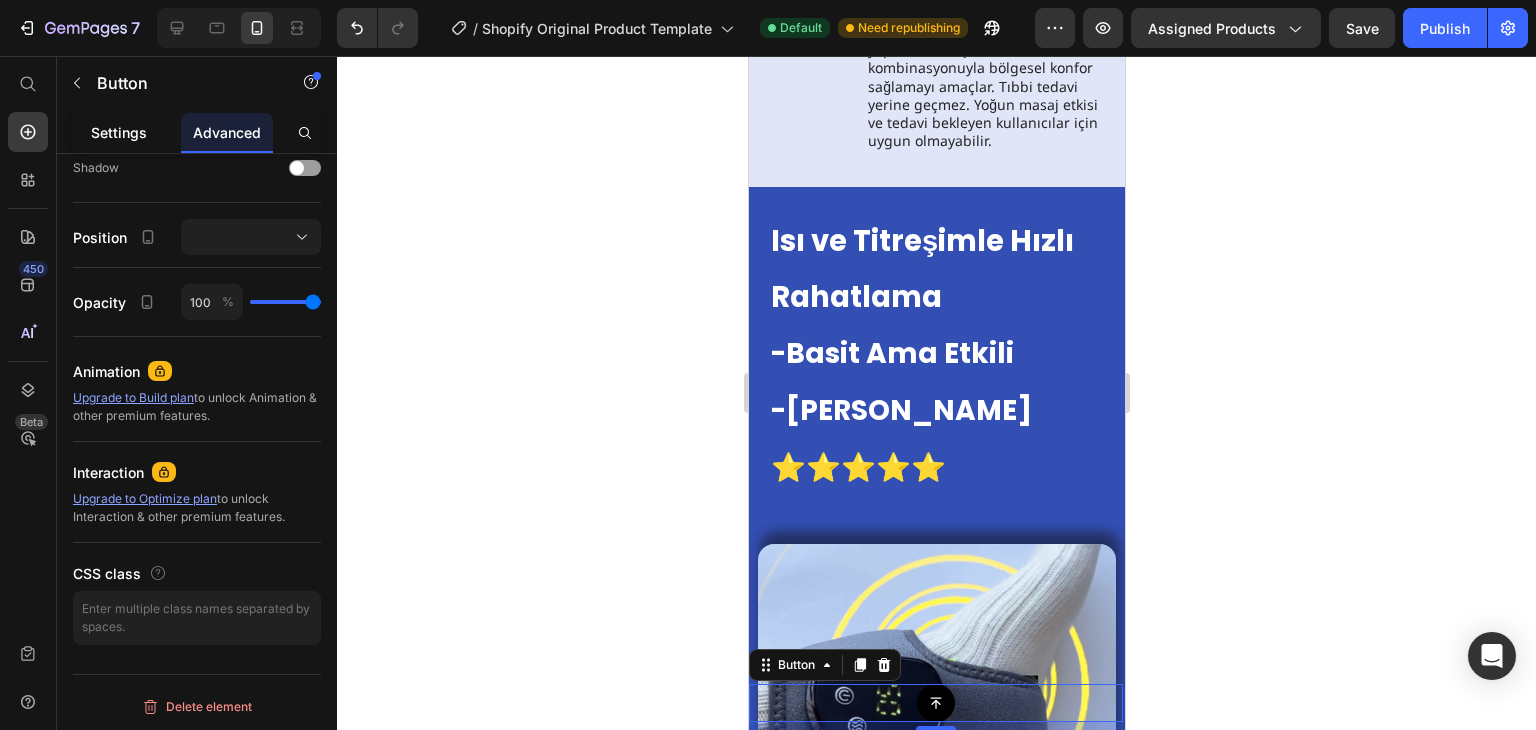 click on "Settings" at bounding box center (119, 132) 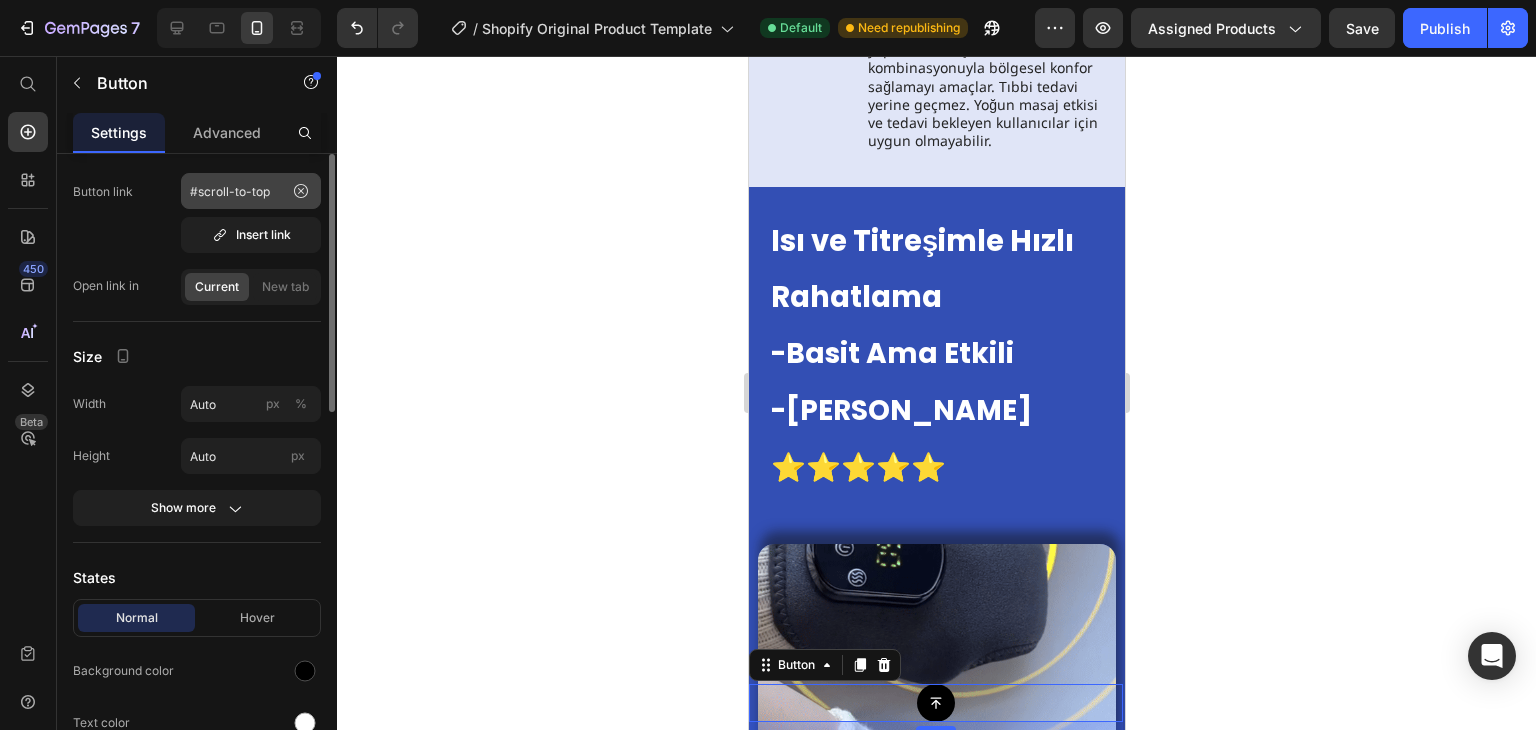 scroll, scrollTop: 267, scrollLeft: 0, axis: vertical 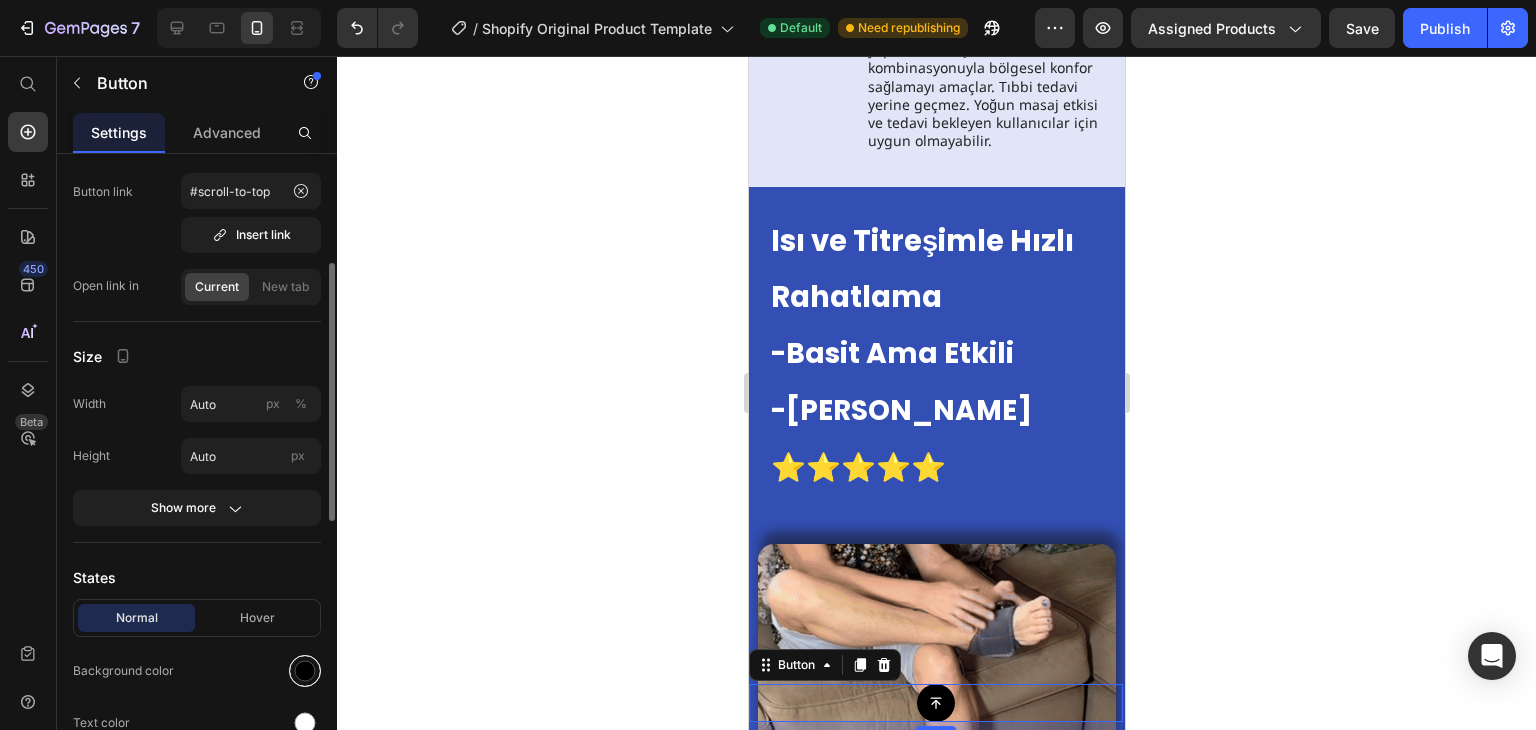 click at bounding box center [305, 671] 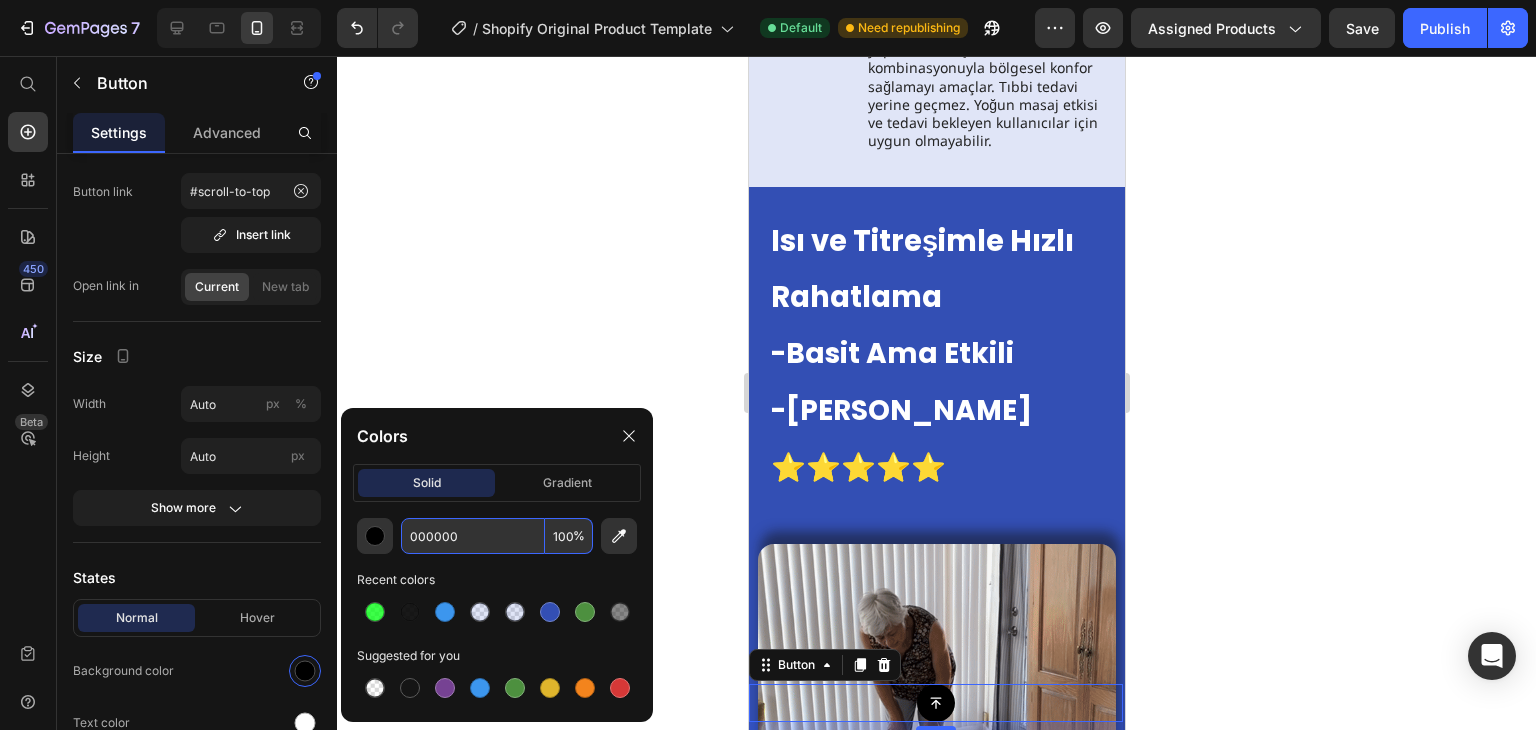 click on "000000" at bounding box center (473, 536) 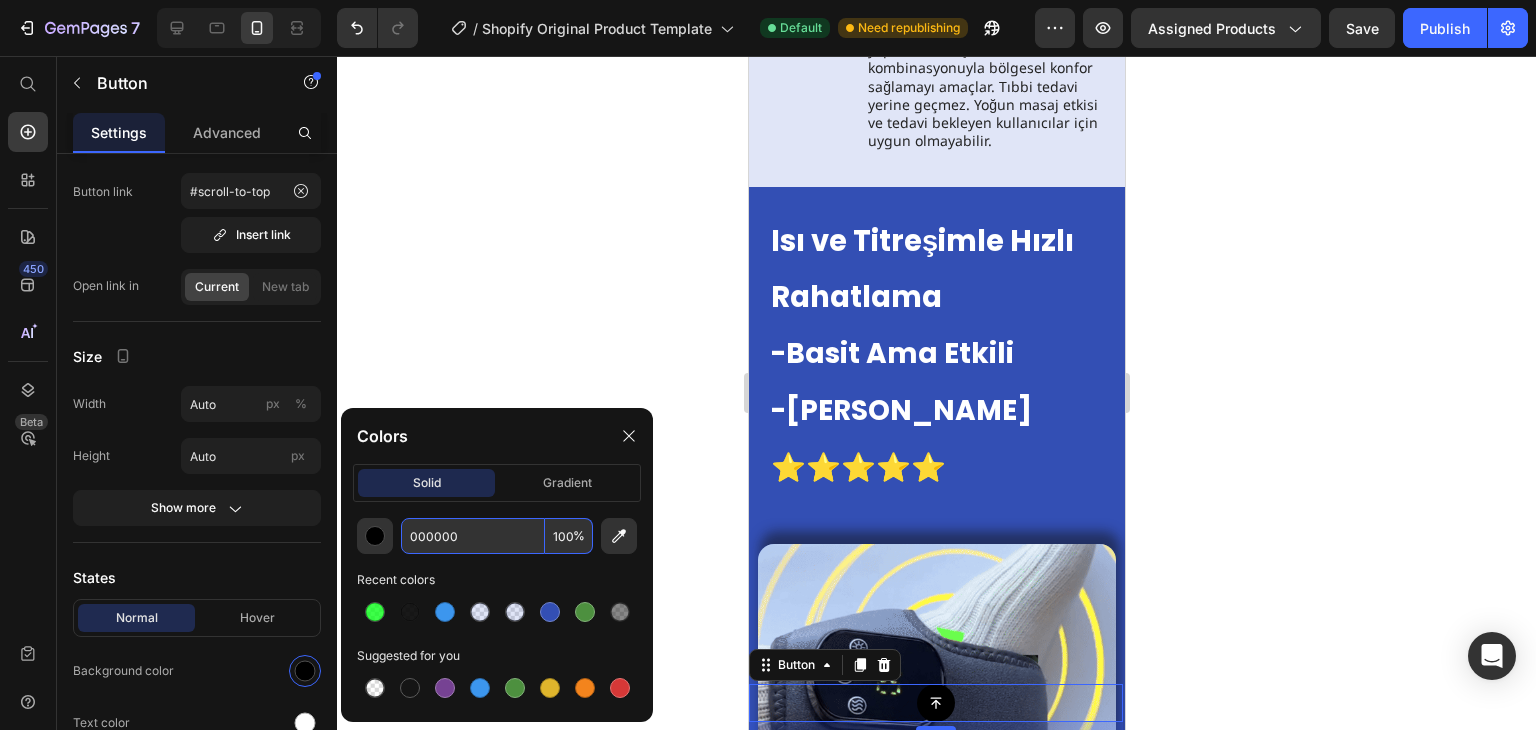 click on "000000" at bounding box center (473, 536) 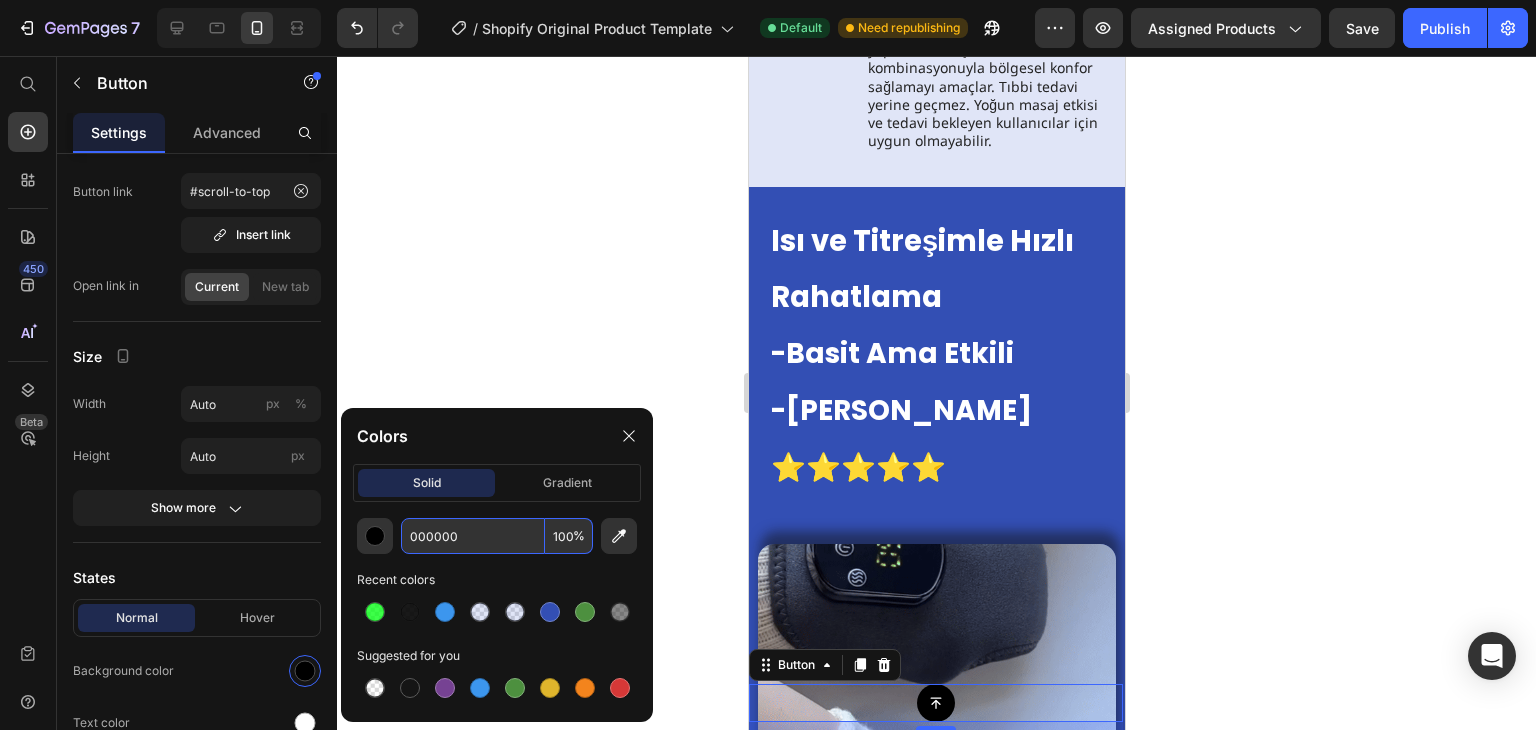 paste on "334FB4" 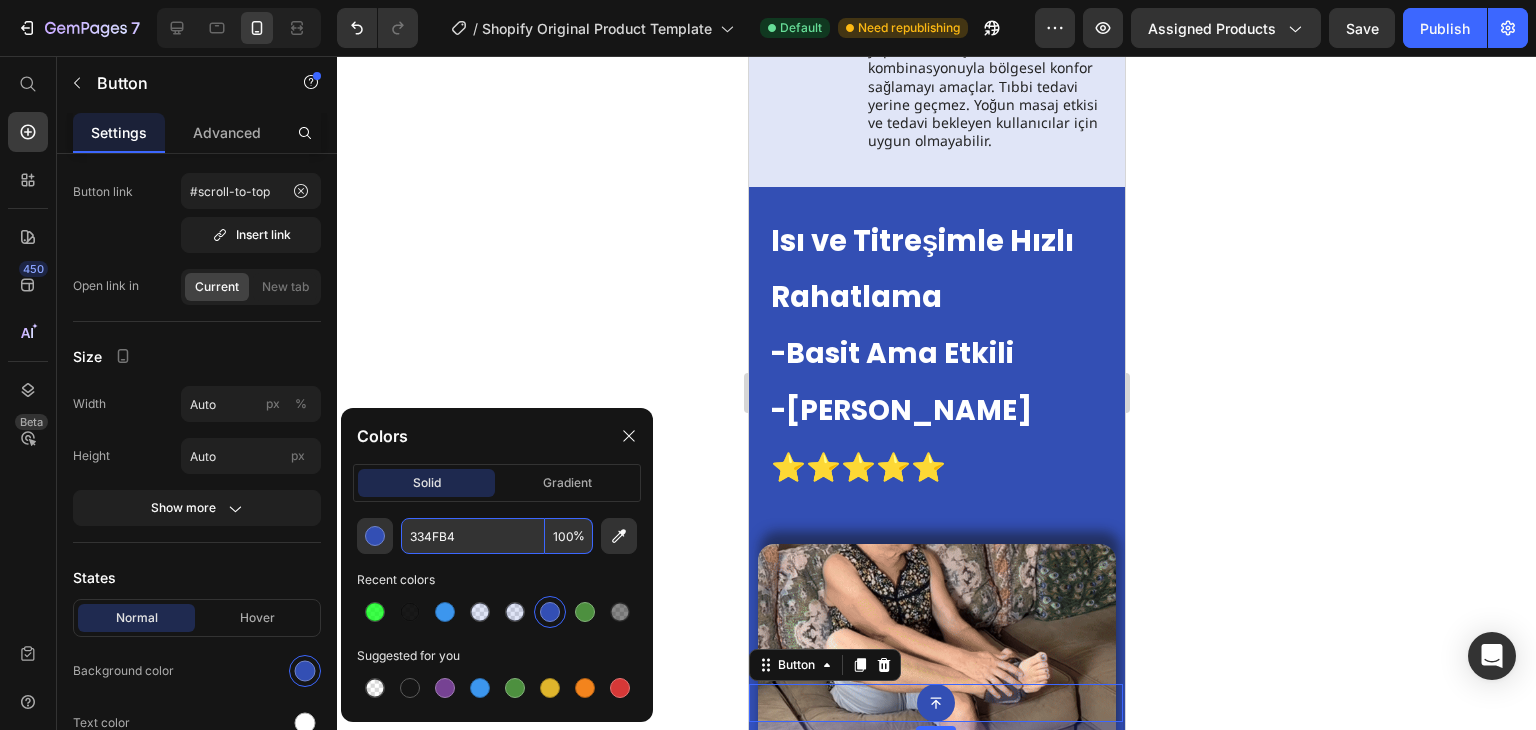 type on "334FB4" 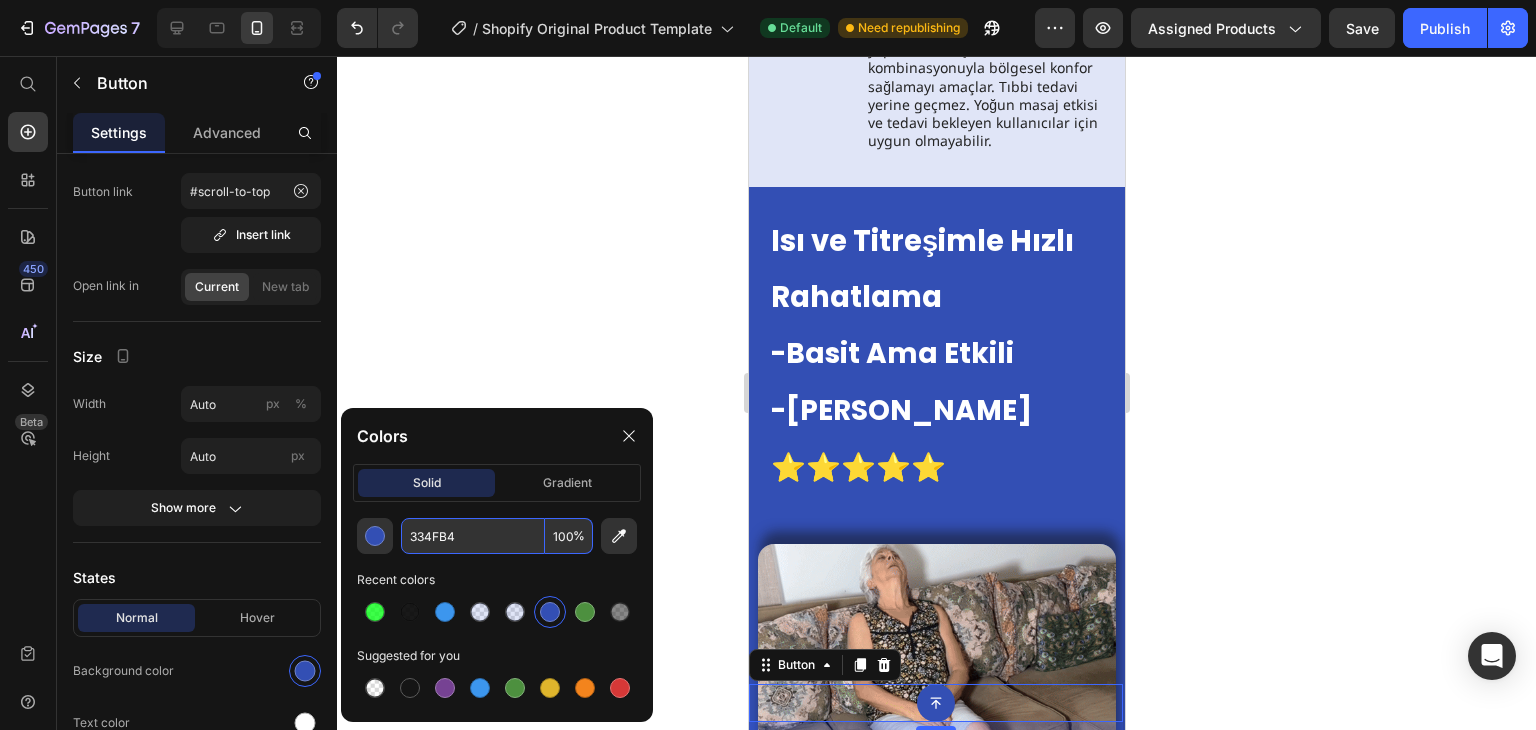 click on "Colors" 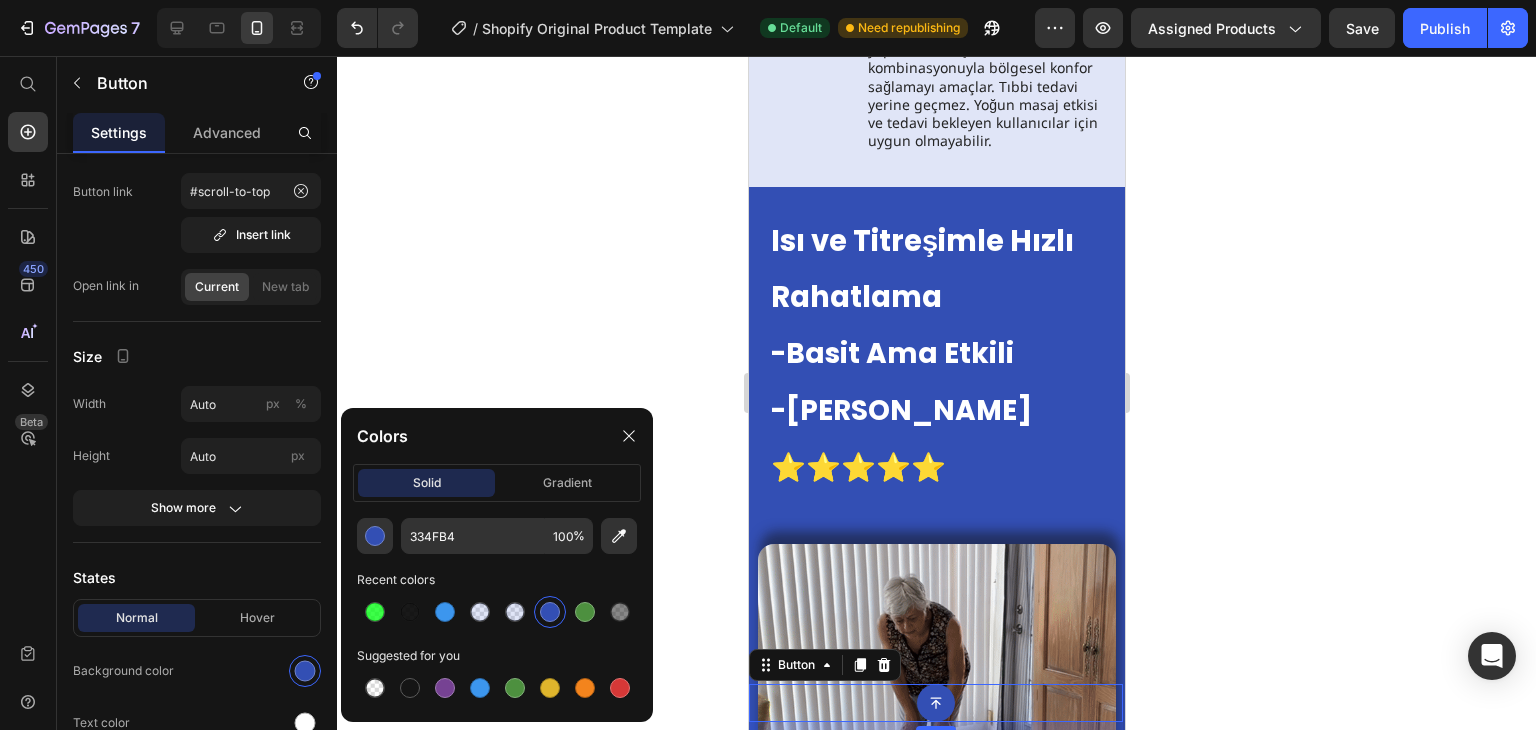 click 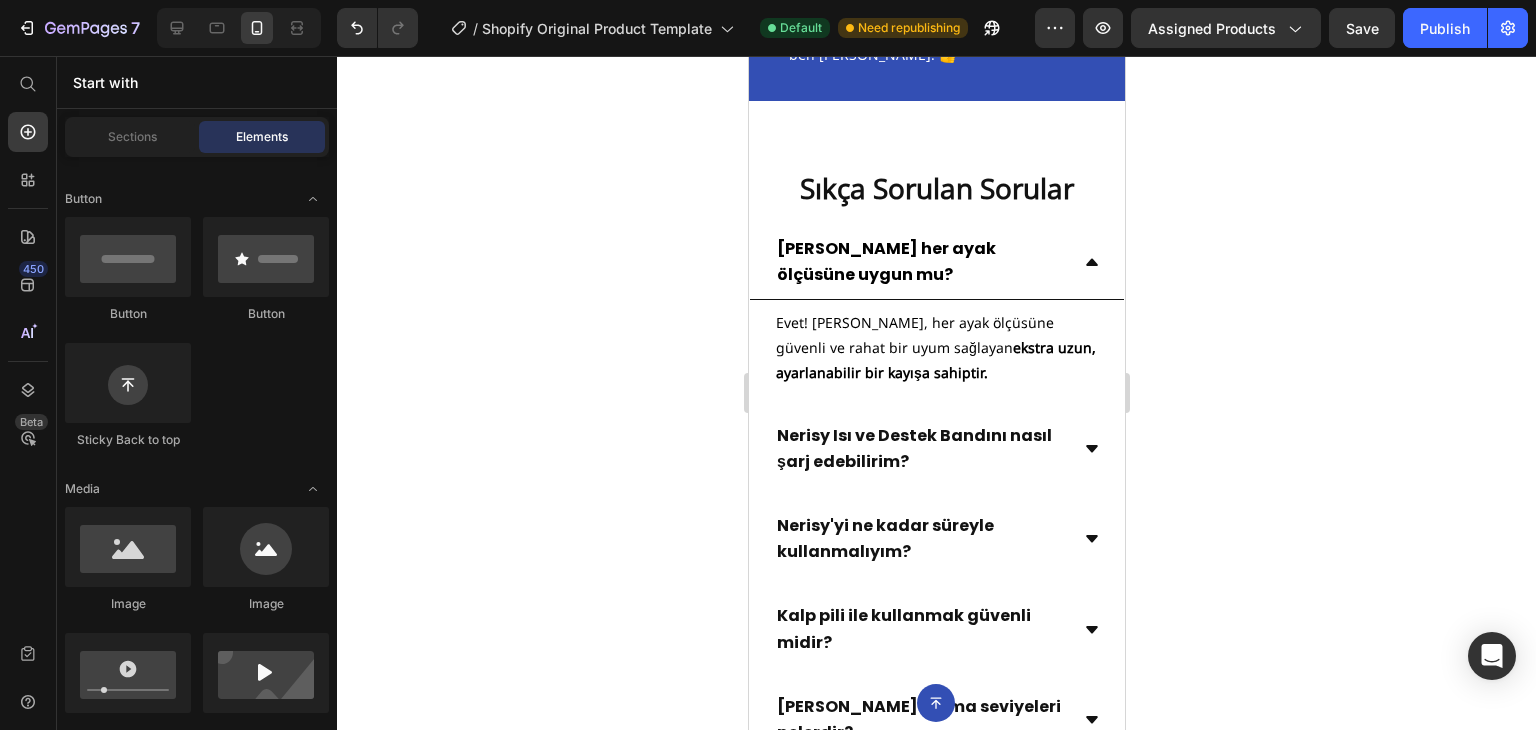 scroll, scrollTop: 5370, scrollLeft: 0, axis: vertical 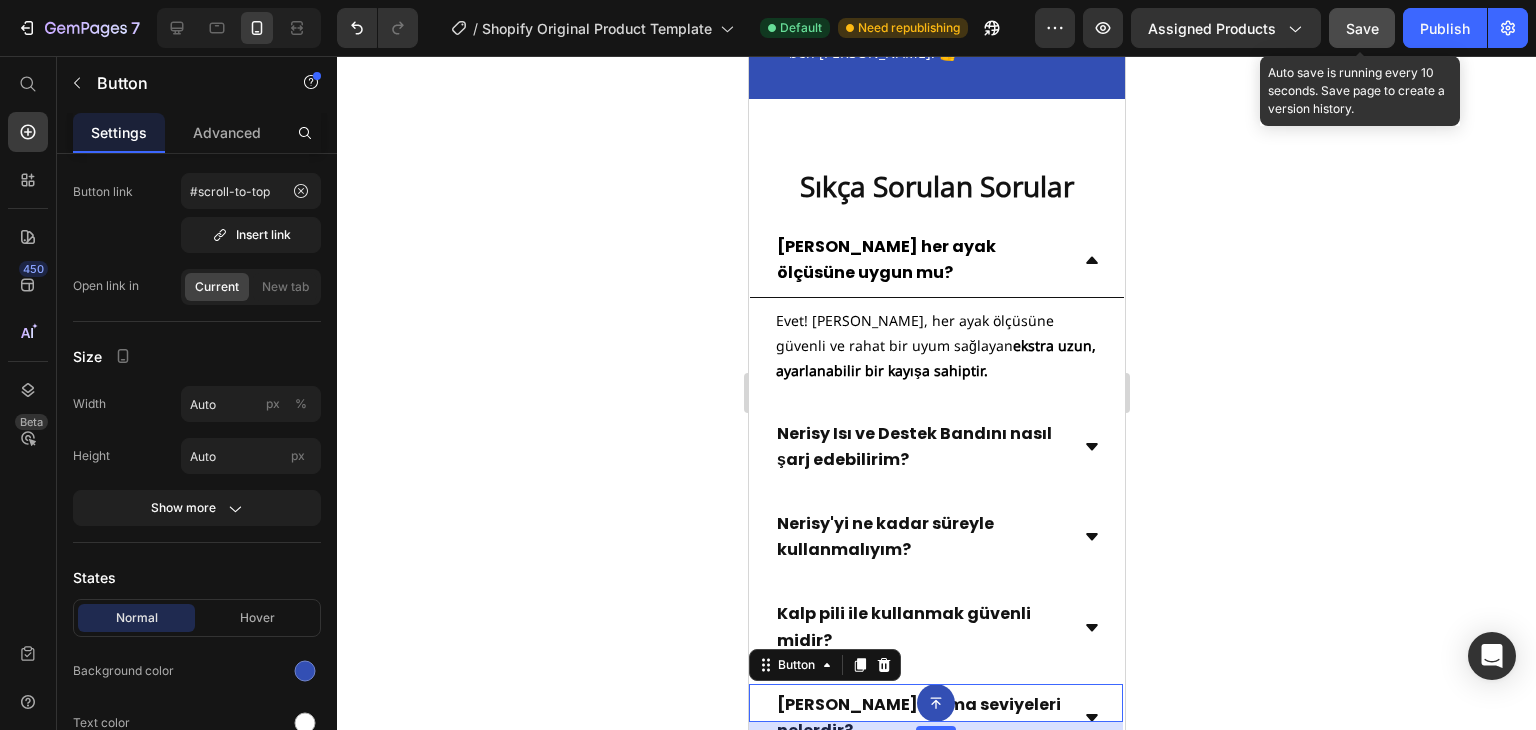 click on "Save" at bounding box center [1362, 28] 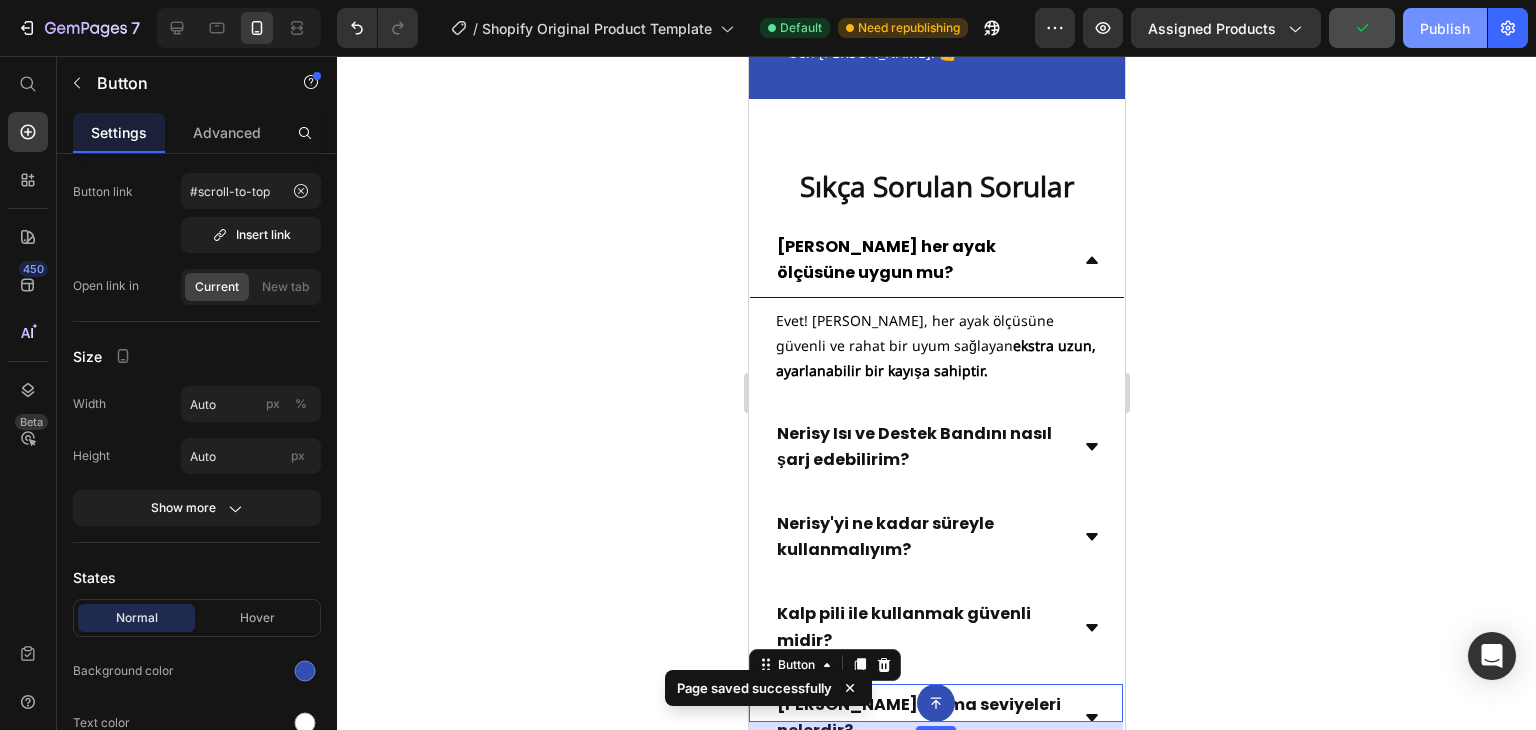 click on "Publish" 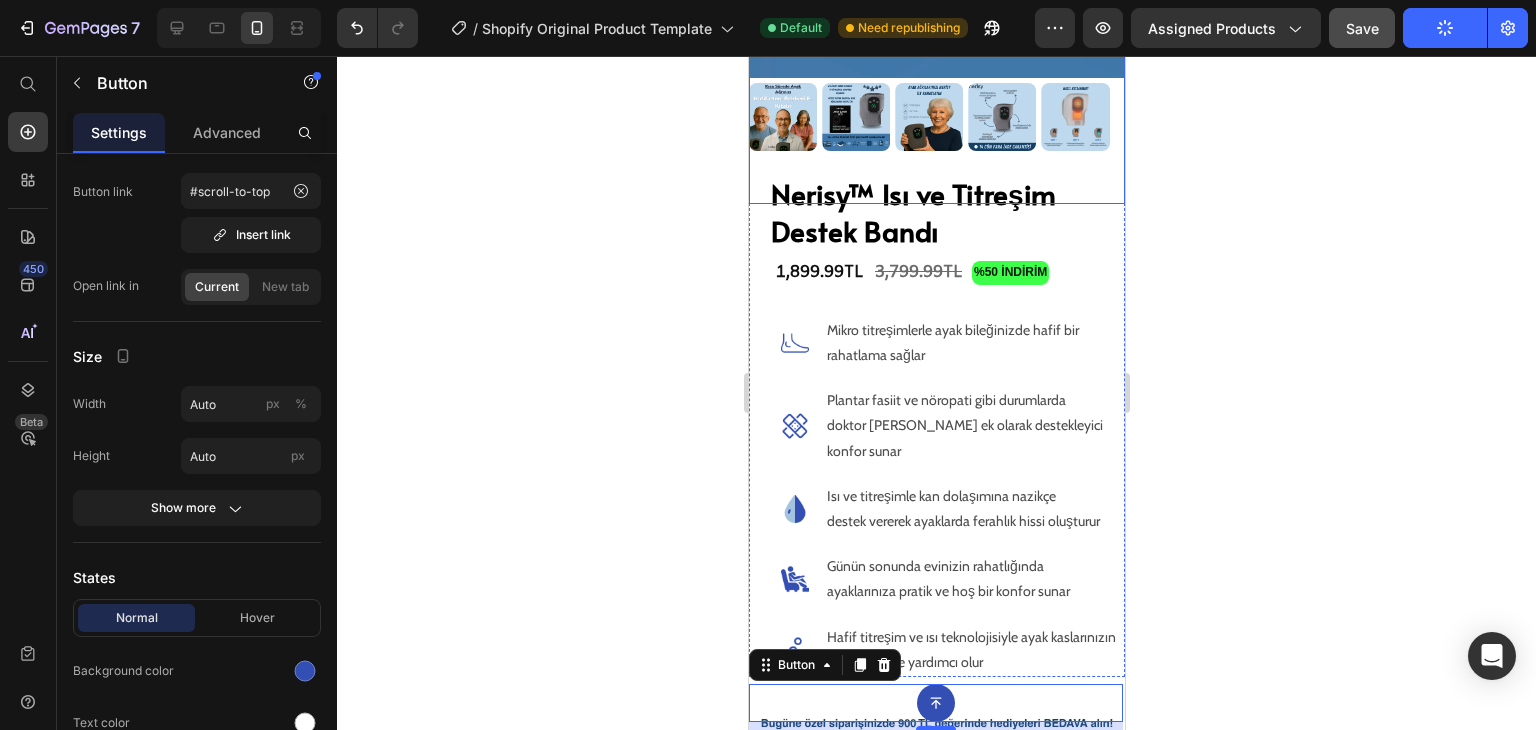 scroll, scrollTop: 395, scrollLeft: 0, axis: vertical 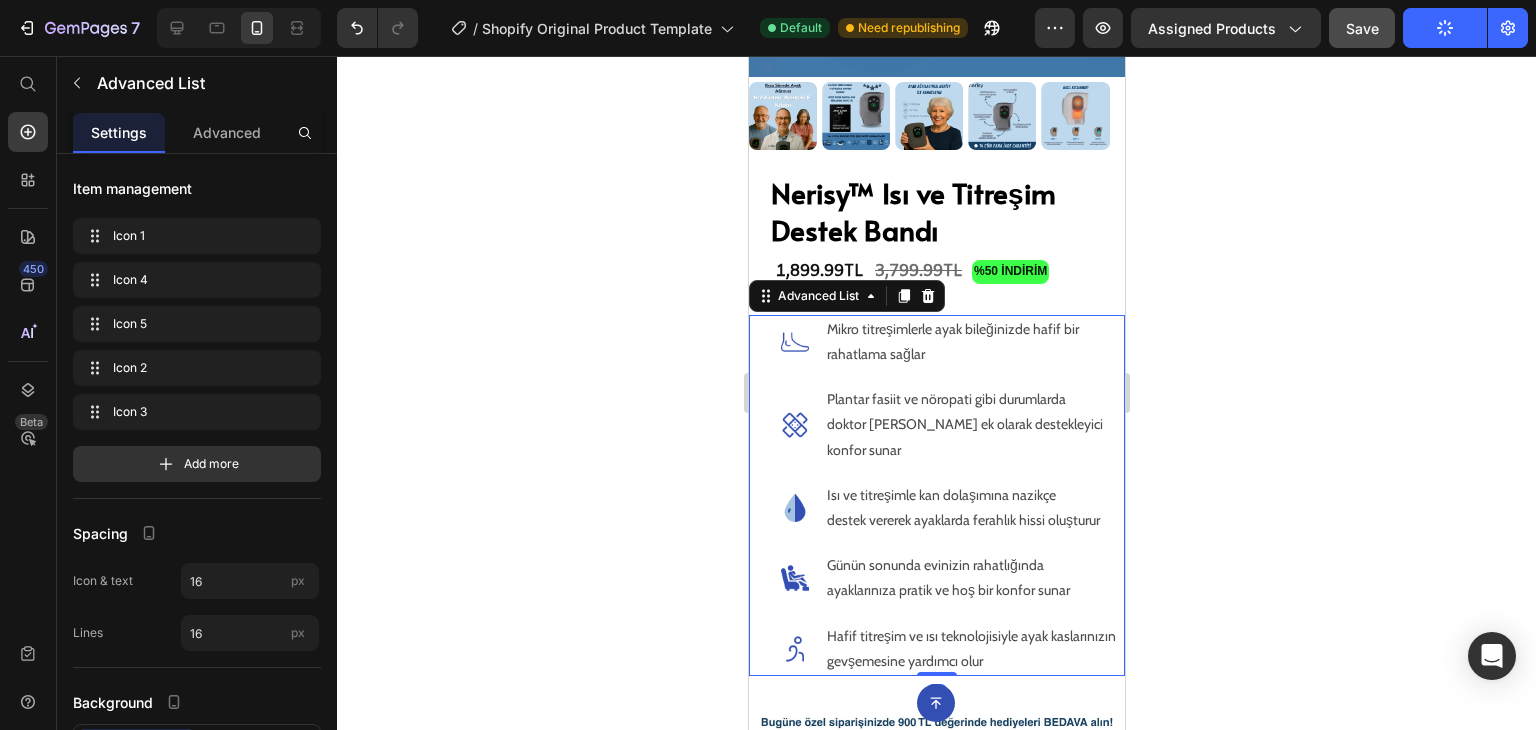 click 